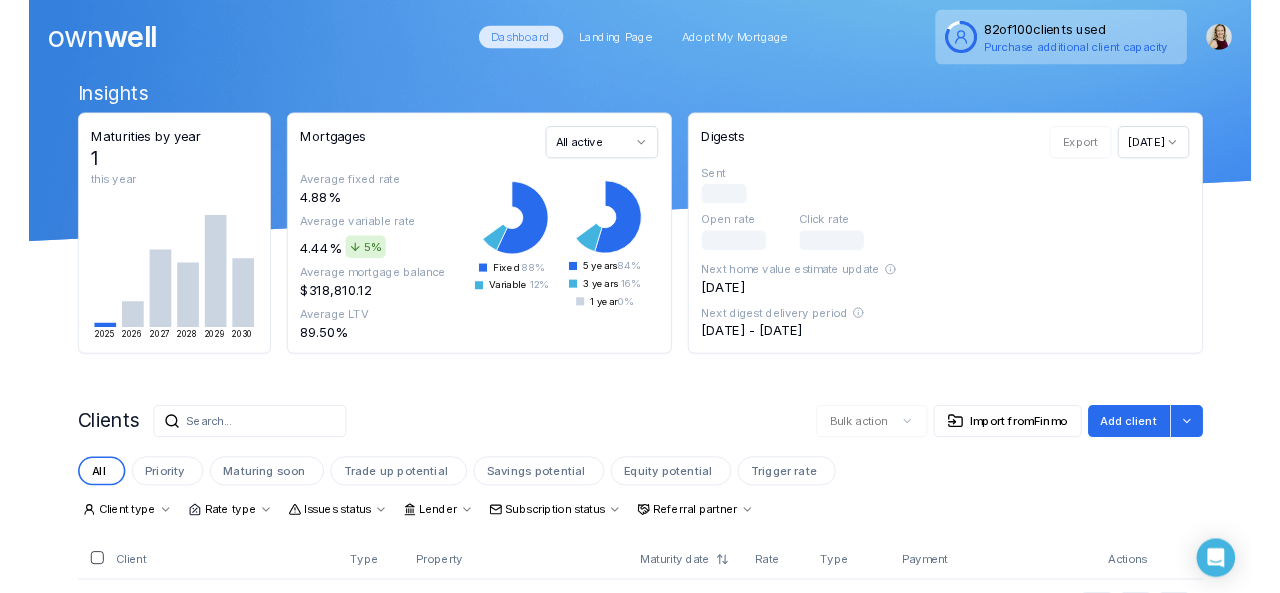 scroll, scrollTop: 0, scrollLeft: 0, axis: both 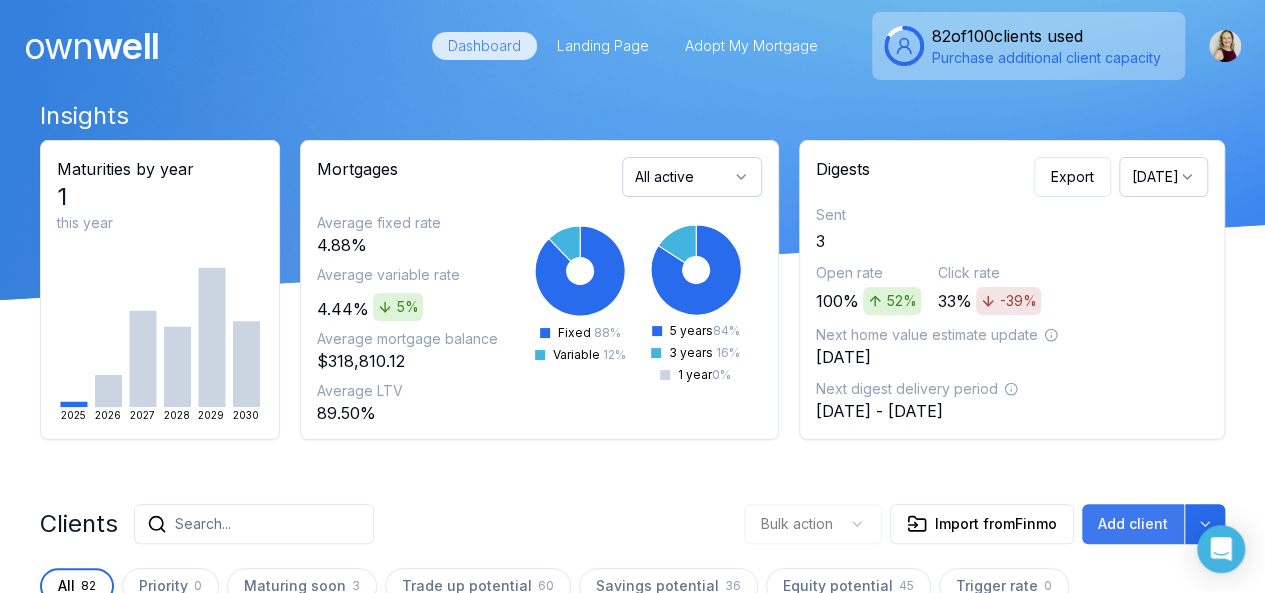 click on "Add client" at bounding box center (1133, 524) 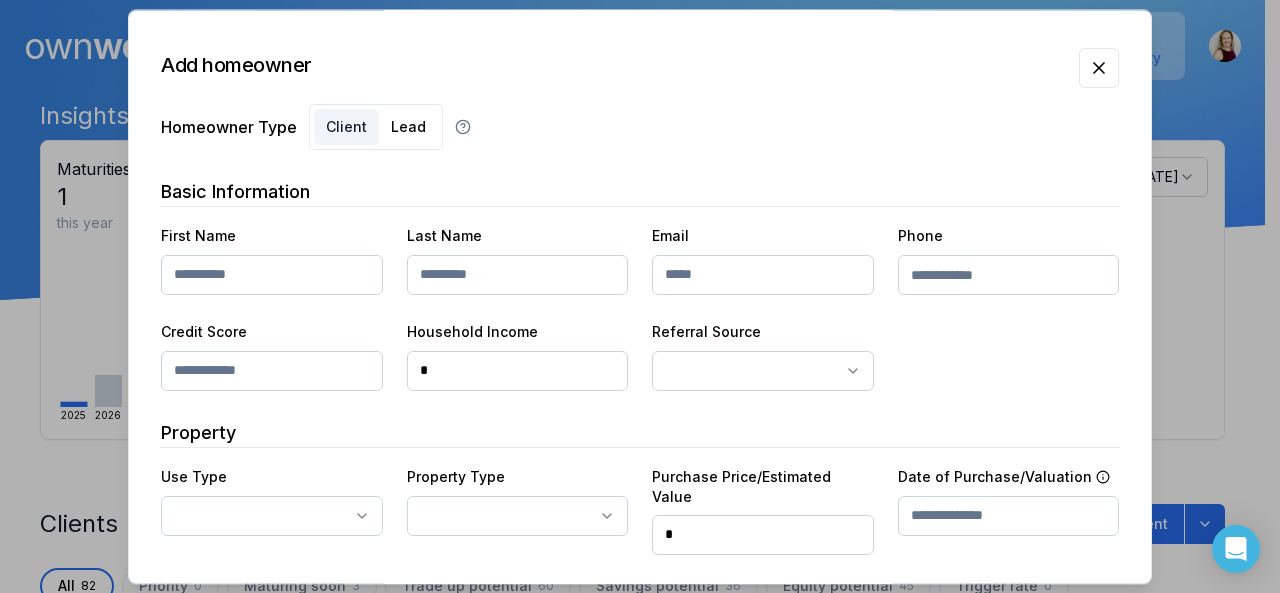 click at bounding box center (272, 275) 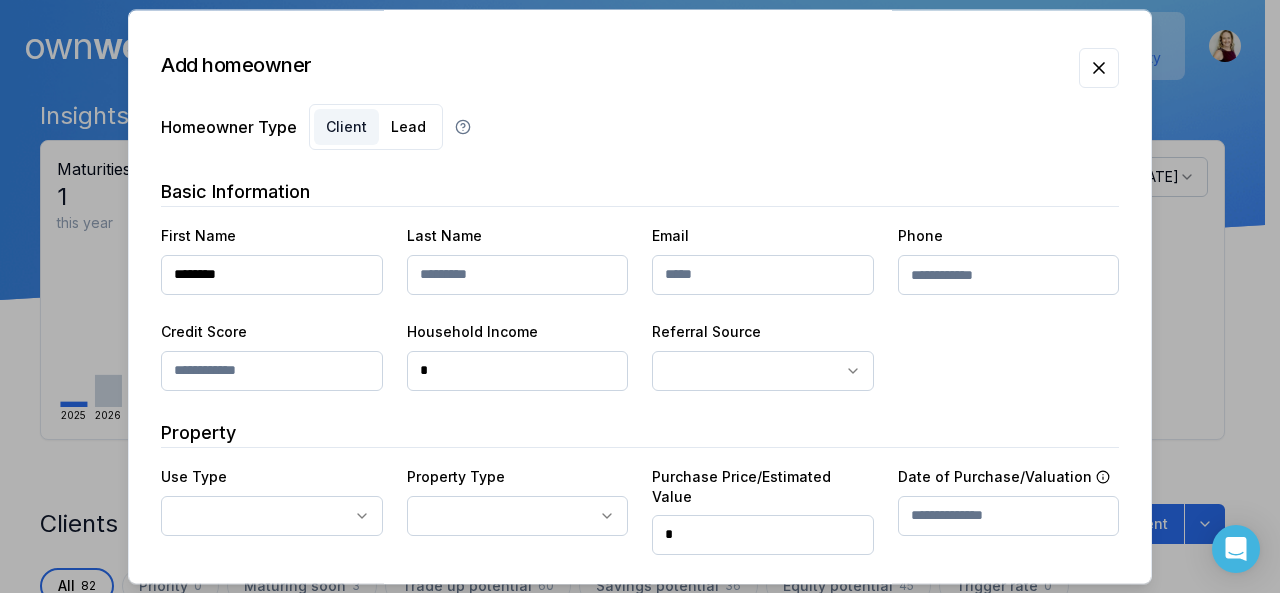 type on "********" 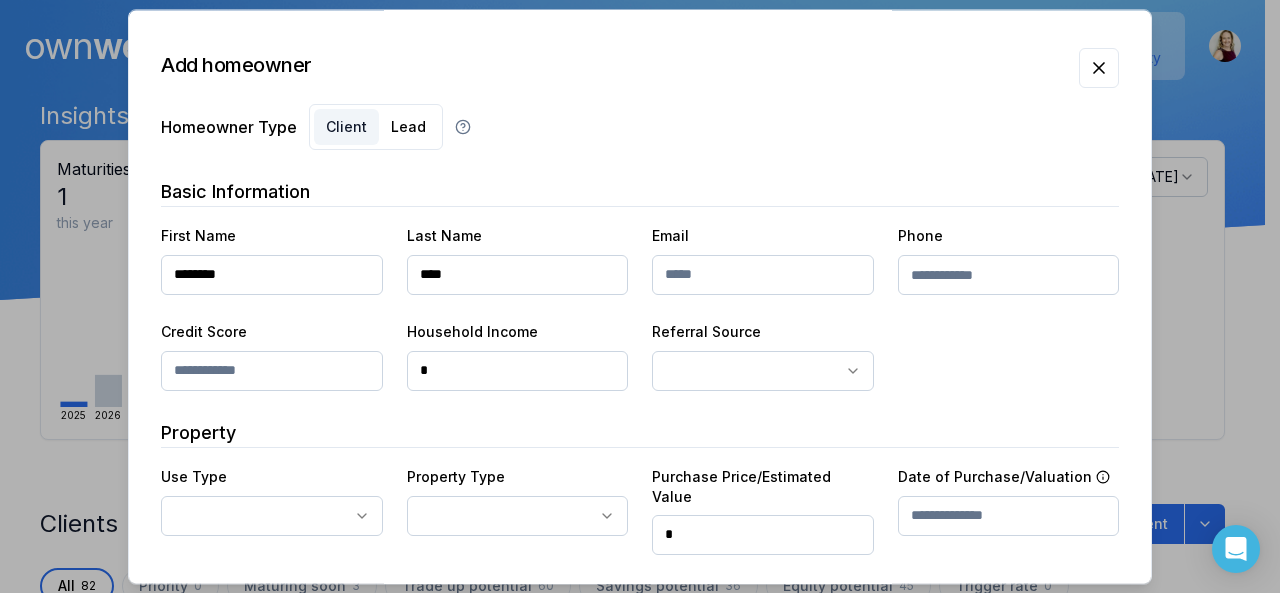 type on "****" 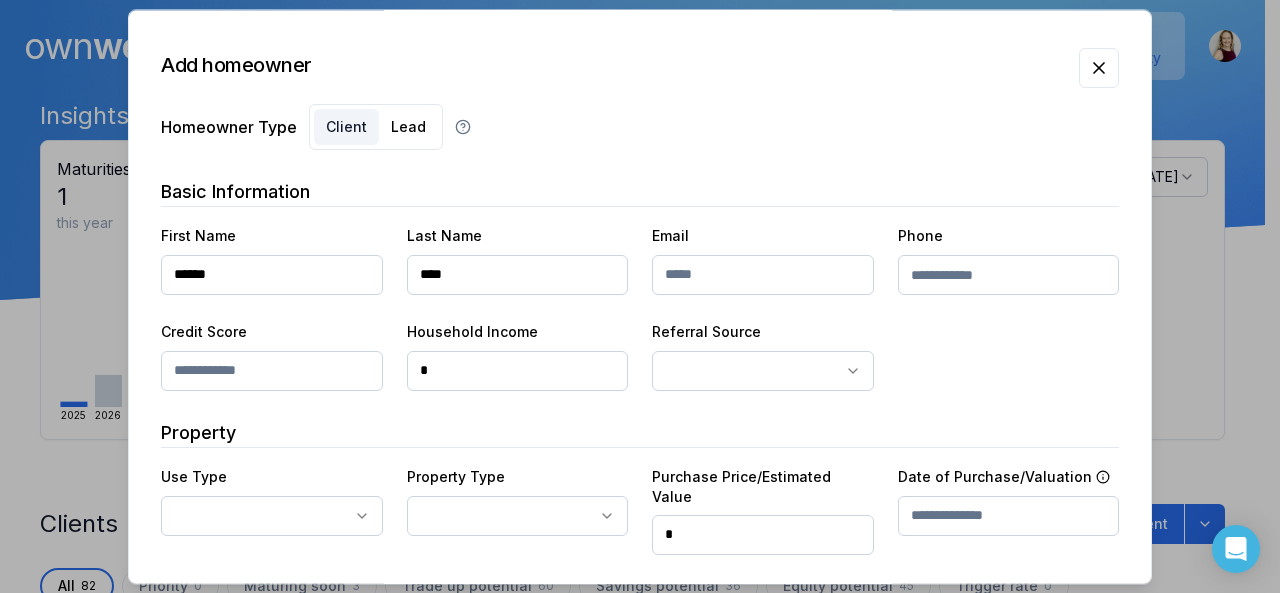 type on "******" 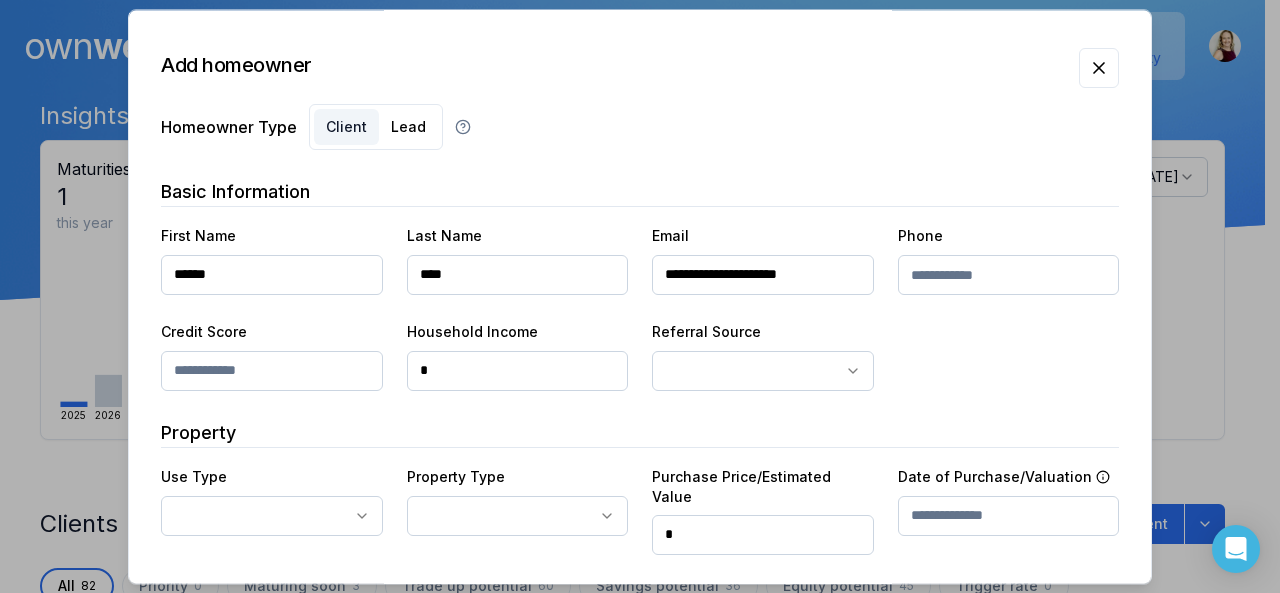 type on "**********" 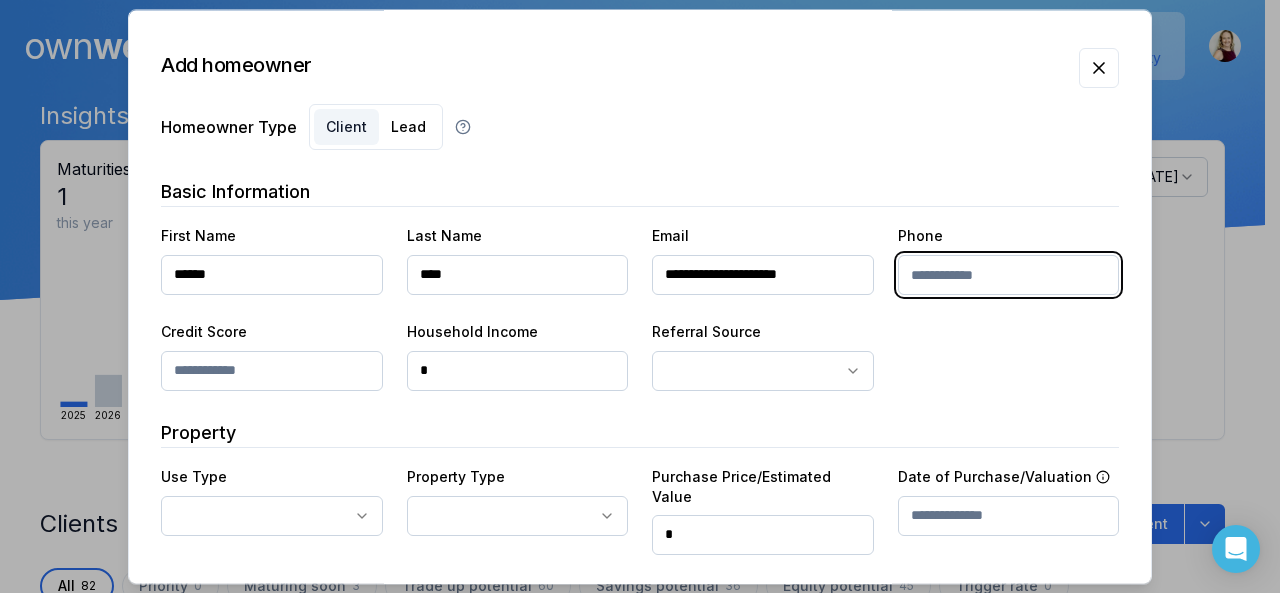 click at bounding box center [1009, 275] 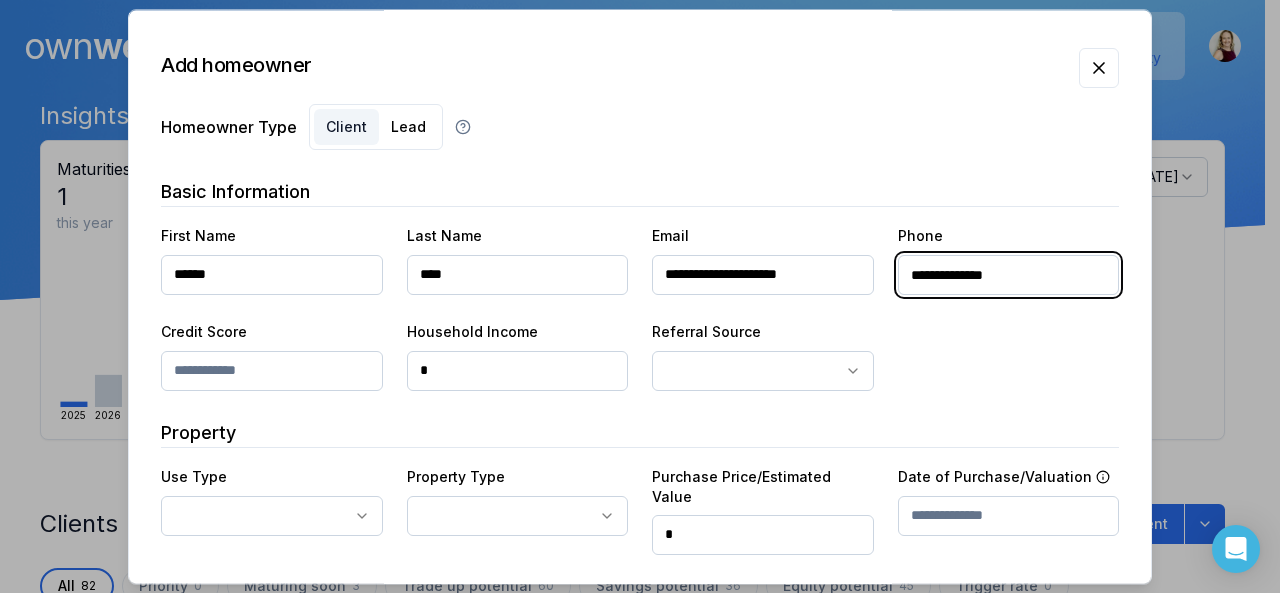 type on "**********" 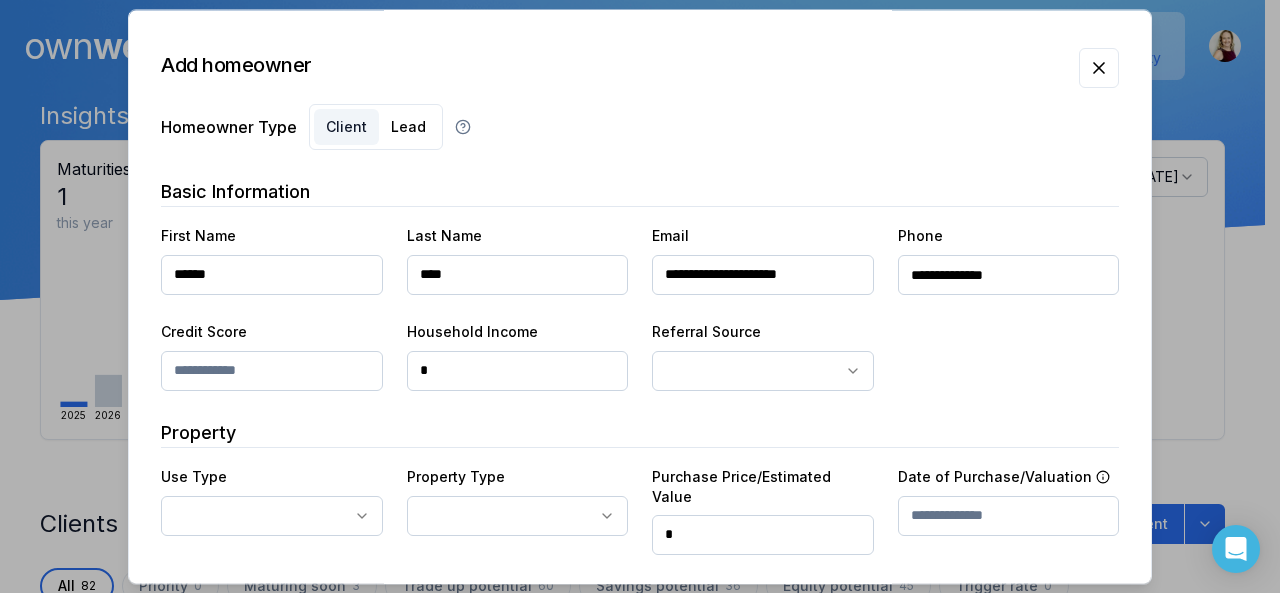 click at bounding box center (272, 371) 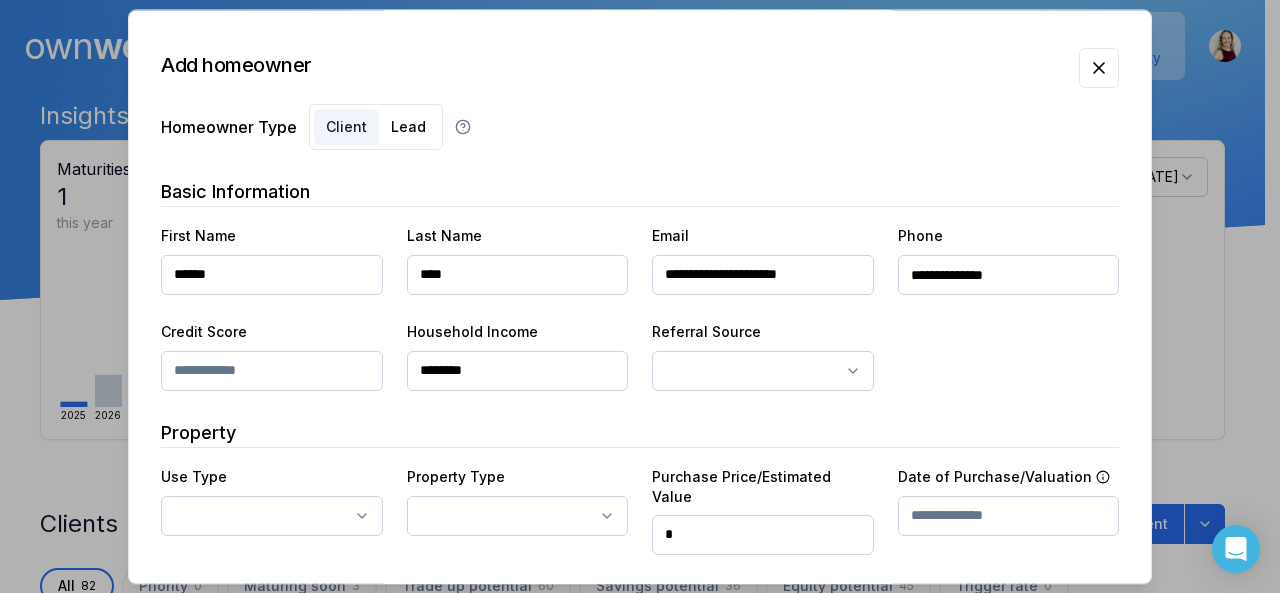scroll, scrollTop: 146, scrollLeft: 0, axis: vertical 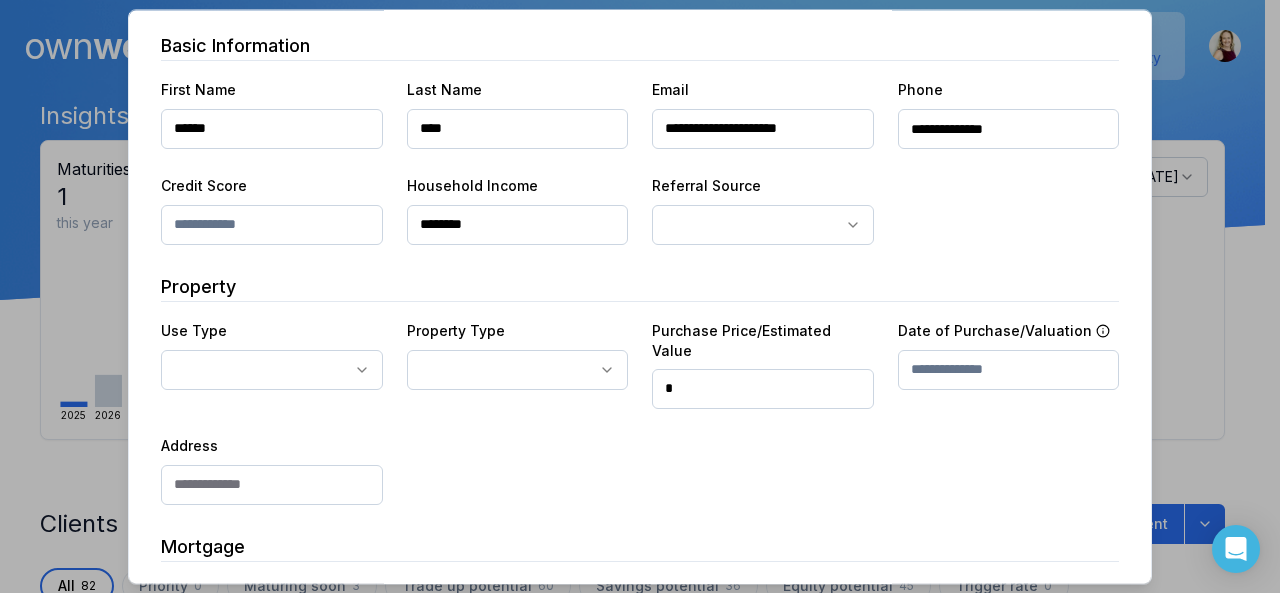 type on "********" 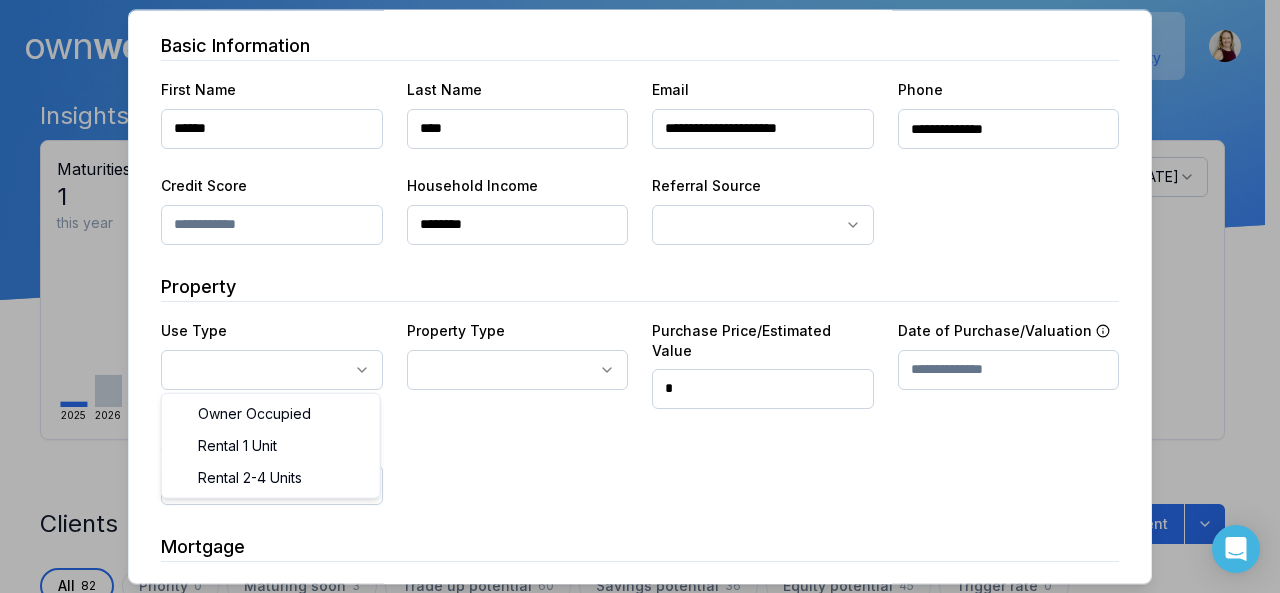 select on "**********" 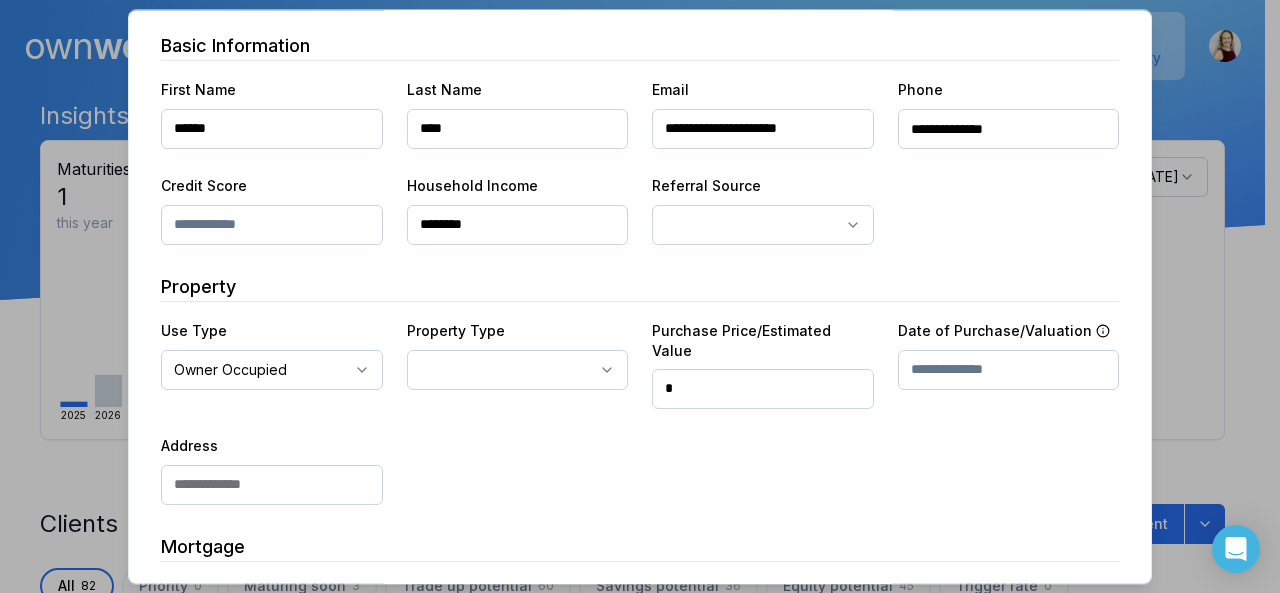 click on "**********" at bounding box center [640, 411] 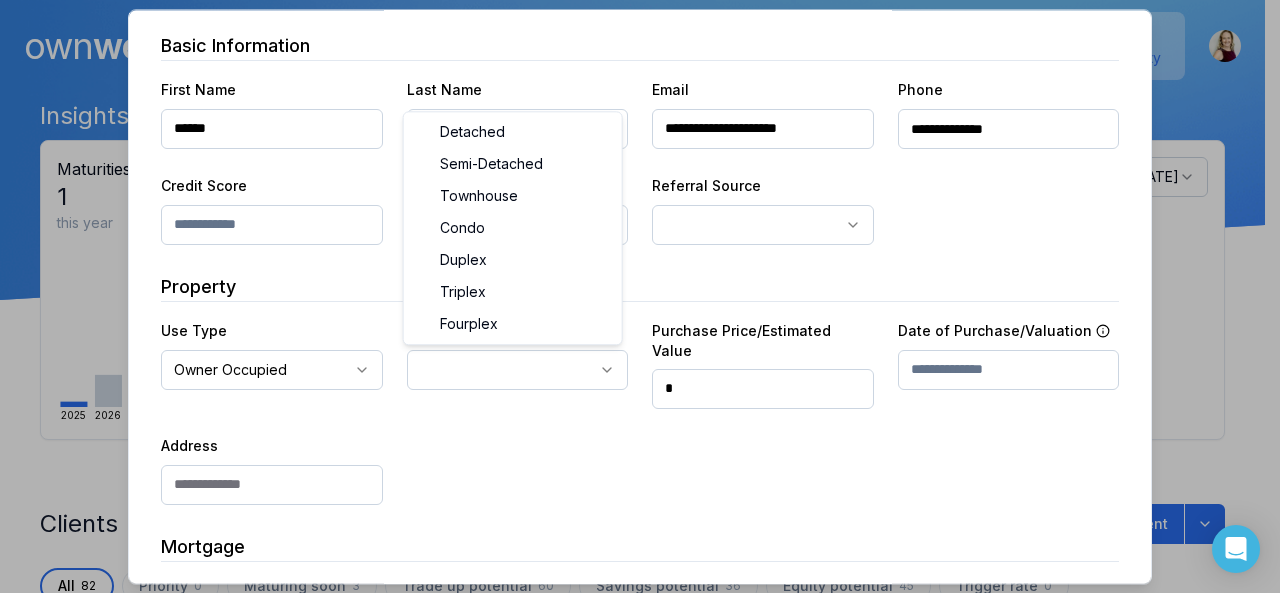 select on "********" 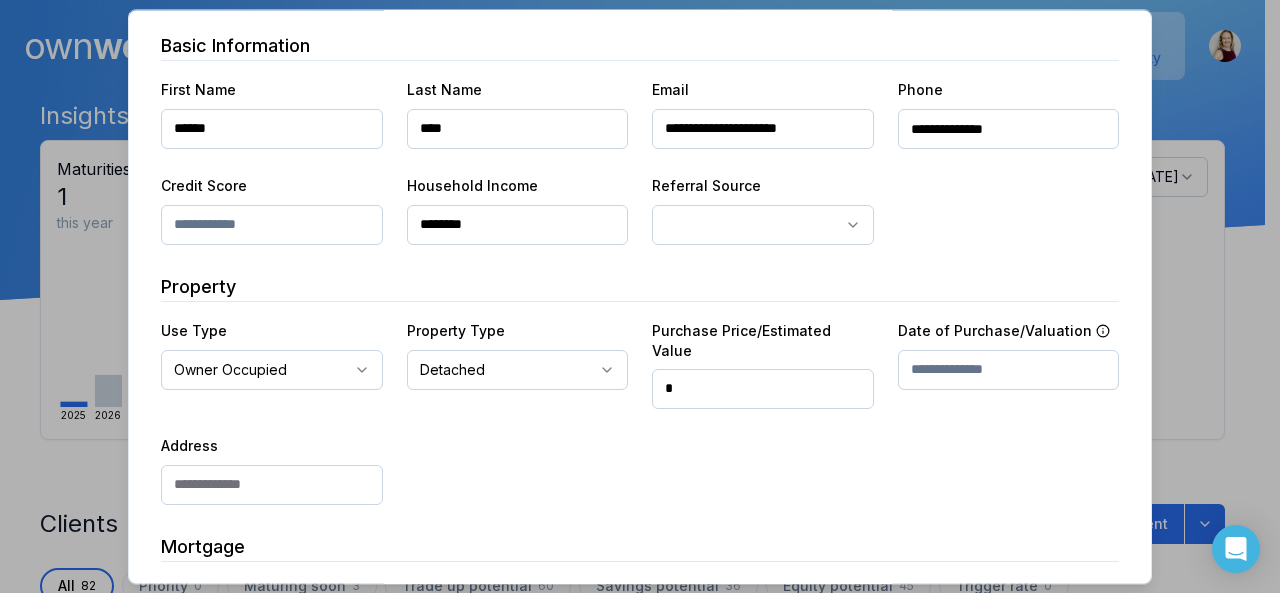 click on "*" at bounding box center [763, 389] 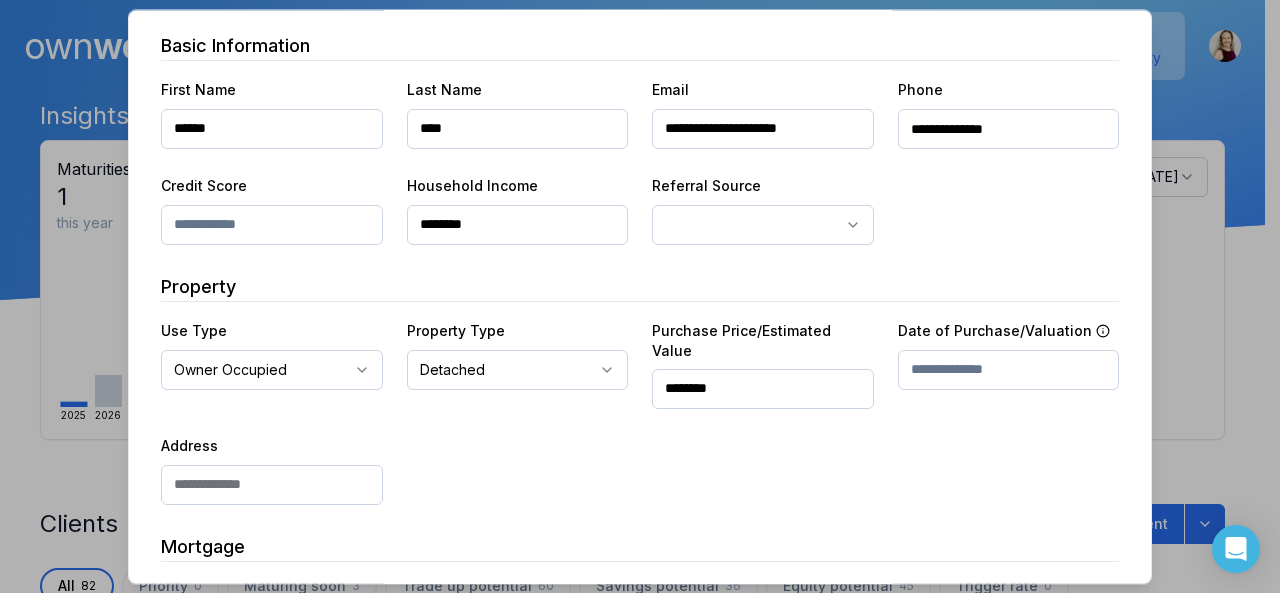 type on "********" 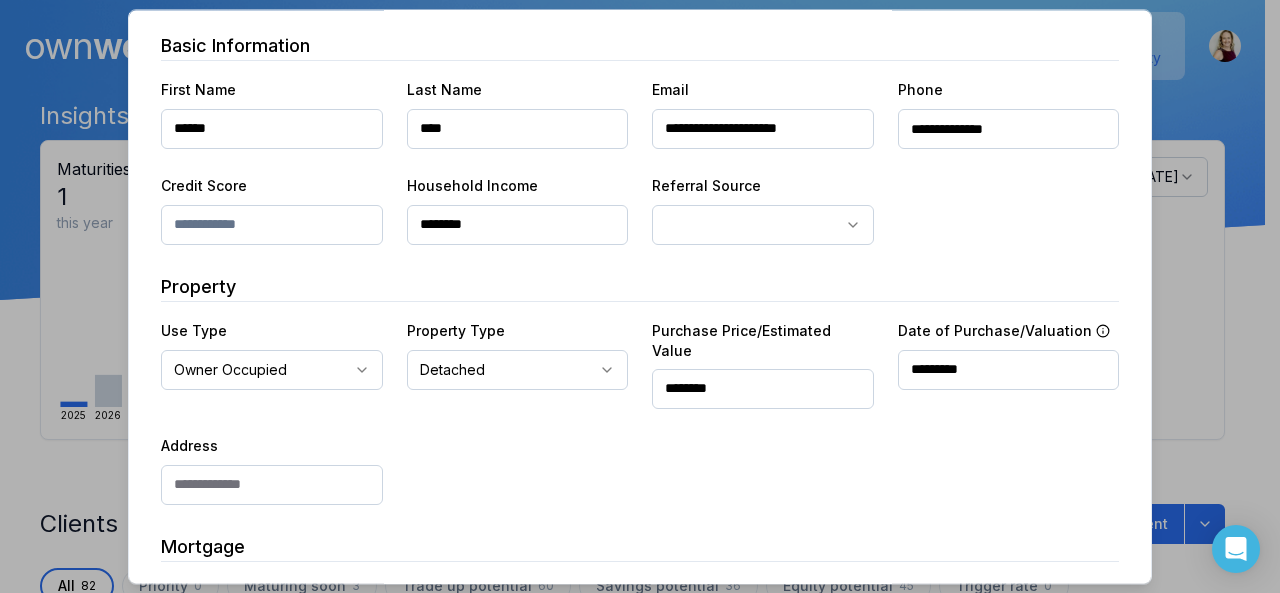 type on "*********" 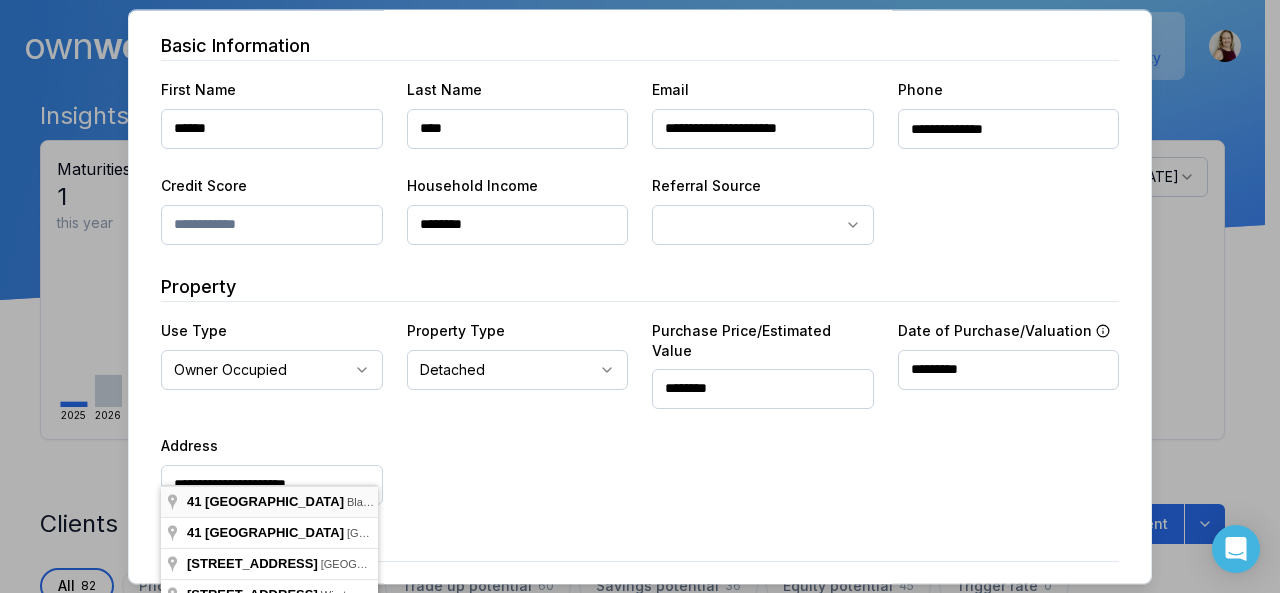type on "**********" 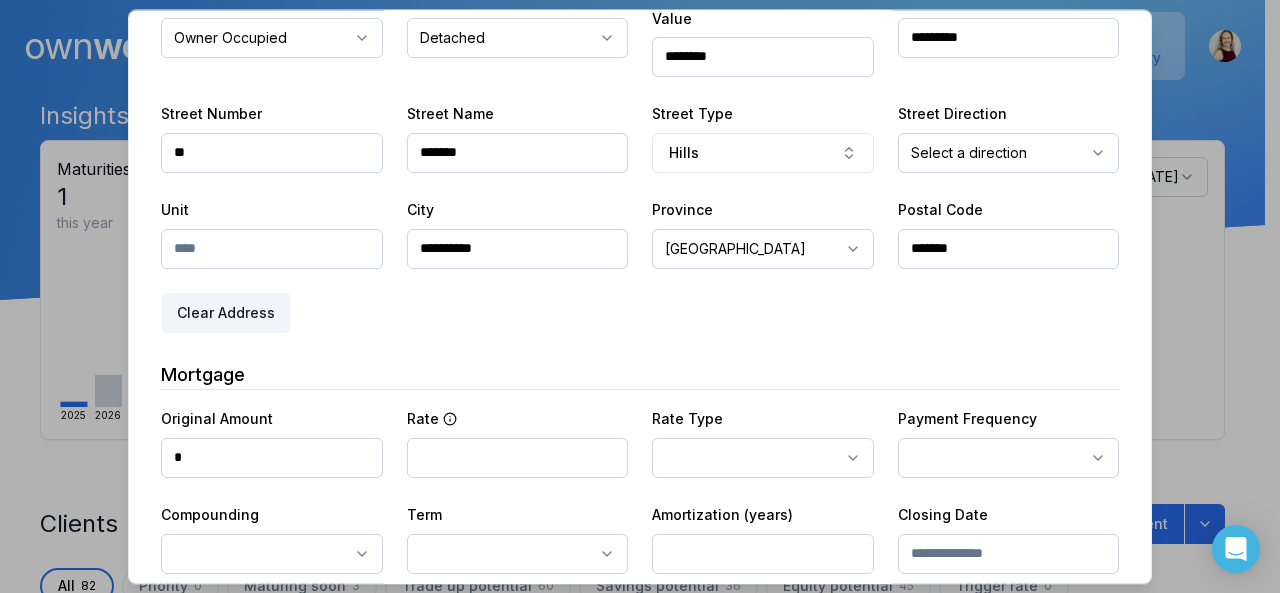 scroll, scrollTop: 498, scrollLeft: 0, axis: vertical 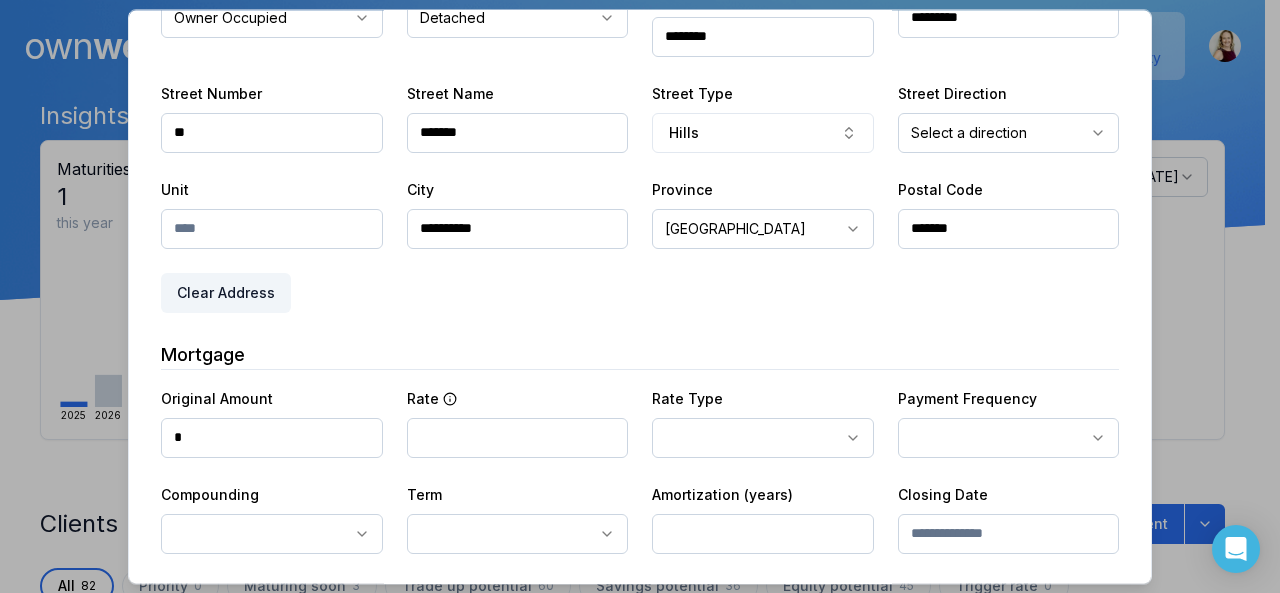 click on "*" at bounding box center (272, 438) 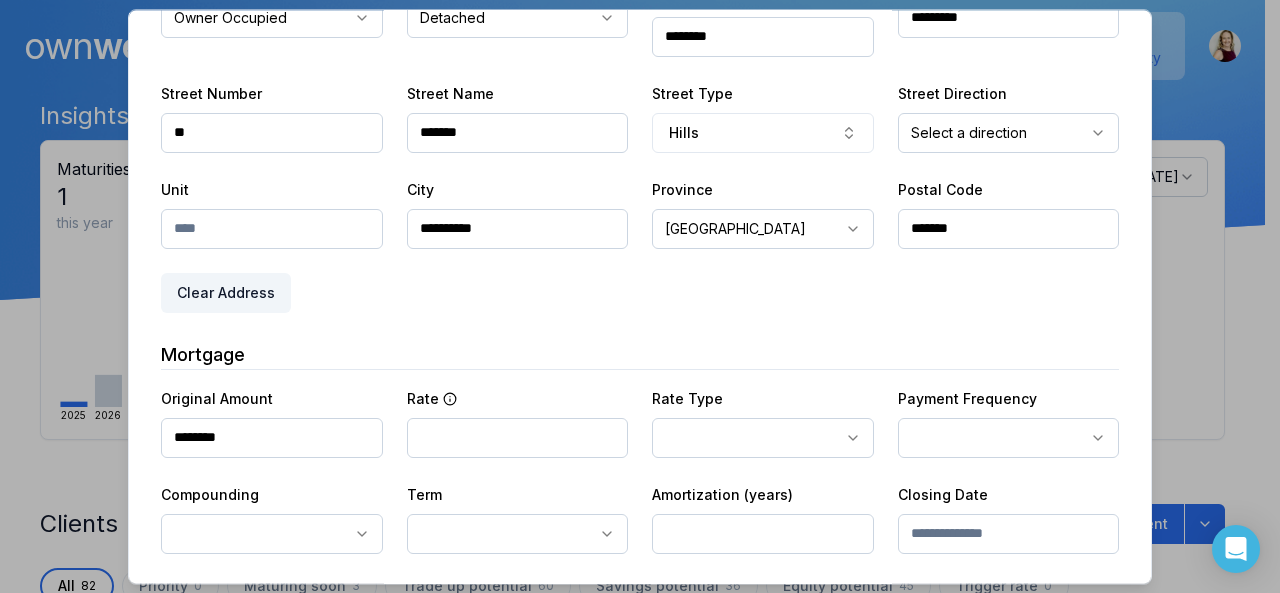 type on "********" 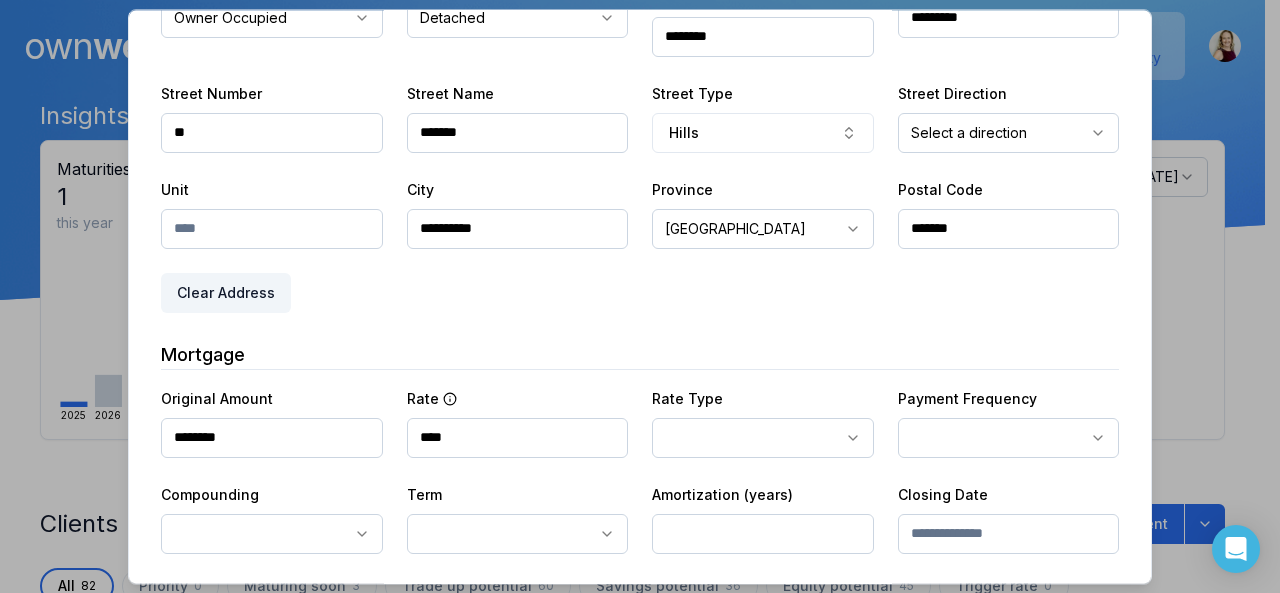 type on "****" 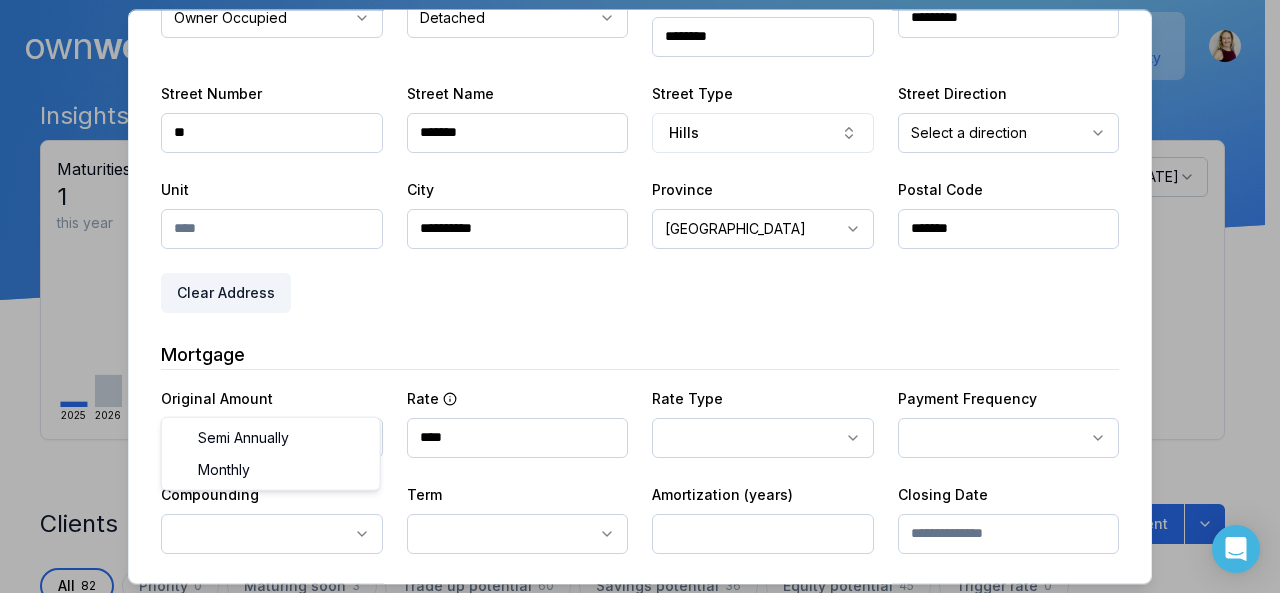 select on "**********" 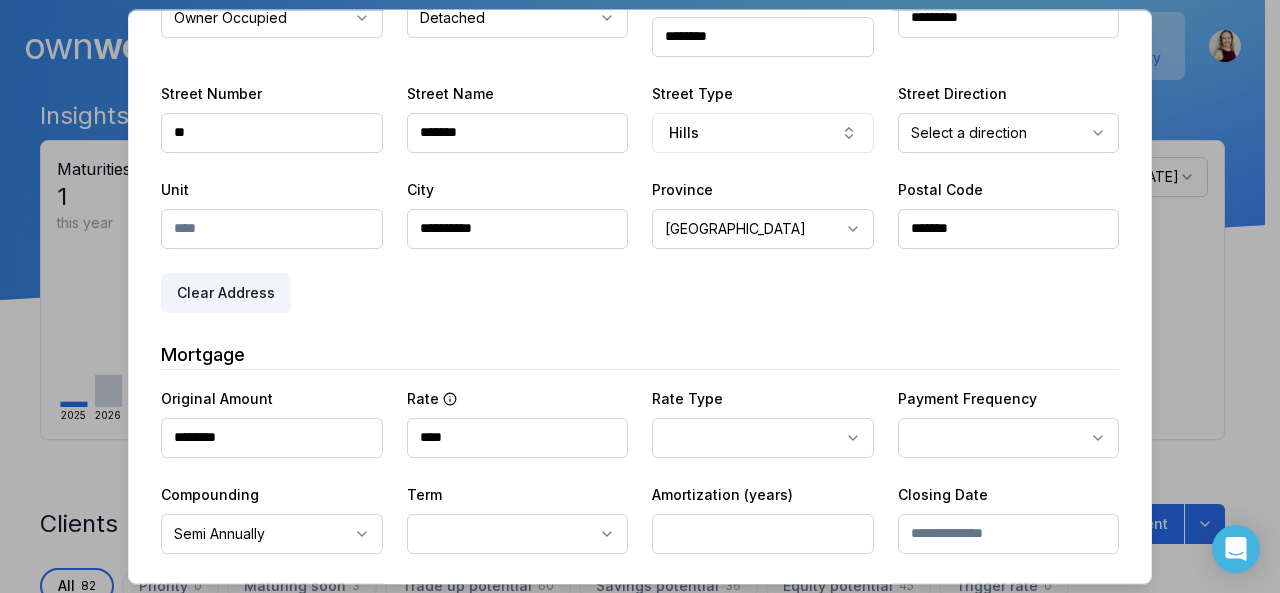 click on "Ownwell's platform is not optimized for mobile at this time.   For the best experience, please use a   desktop or laptop  to manage your account.   Note:  The   personalized homeownership reports   you generate for clients   are fully mobile-friendly   and can be easily viewed on any device. own well Dashboard Landing Page Adopt My Mortgage 82  of  100  clients used Purchase additional client capacity Insights Maturities by year 1 this year [DATE] 2026 2027 2028 2029 2030 Mortgages All active Average fixed rate 4.88% Average variable rate 4.44% 5% Average mortgage balance $318,810.12 Average LTV 89.50% Fixed   88 % Variable   12 % 5 years  84 % 3 years   16 % 1 year  0 % Digests Export [DATE] Sent 3 Open rate 100% 52% Click rate 33% -39% Next home value estimate update [DATE] Next digest delivery period [DATE] - [DATE] Clients Search... Bulk action   Import from  Finmo Add client All 82 Priority 0 Maturing soon 3 Trade up potential 60 Savings potential 36 Equity potential 45 Trigger rate 0" at bounding box center [632, 150] 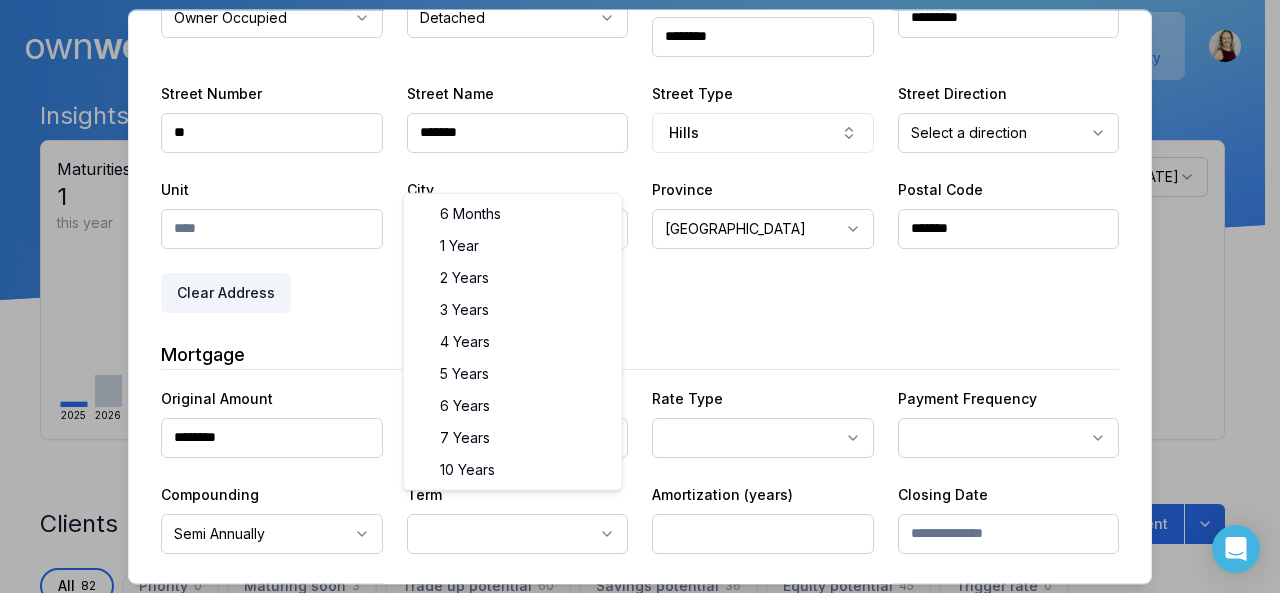 select on "**" 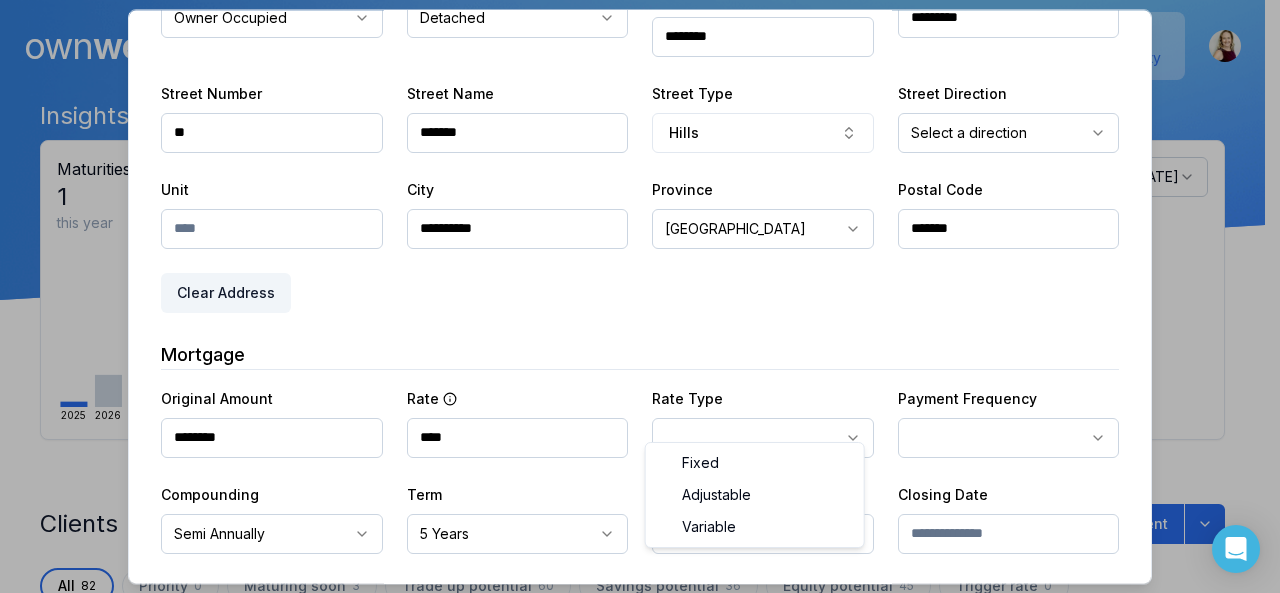 click on "Ownwell's platform is not optimized for mobile at this time.   For the best experience, please use a   desktop or laptop  to manage your account.   Note:  The   personalized homeownership reports   you generate for clients   are fully mobile-friendly   and can be easily viewed on any device. own well Dashboard Landing Page Adopt My Mortgage 82  of  100  clients used Purchase additional client capacity Insights Maturities by year 1 this year [DATE] 2026 2027 2028 2029 2030 Mortgages All active Average fixed rate 4.88% Average variable rate 4.44% 5% Average mortgage balance $318,810.12 Average LTV 89.50% Fixed   88 % Variable   12 % 5 years  84 % 3 years   16 % 1 year  0 % Digests Export [DATE] Sent 3 Open rate 100% 52% Click rate 33% -39% Next home value estimate update [DATE] Next digest delivery period [DATE] - [DATE] Clients Search... Bulk action   Import from  Finmo Add client All 82 Priority 0 Maturing soon 3 Trade up potential 60 Savings potential 36 Equity potential 45 Trigger rate 0" at bounding box center (632, 150) 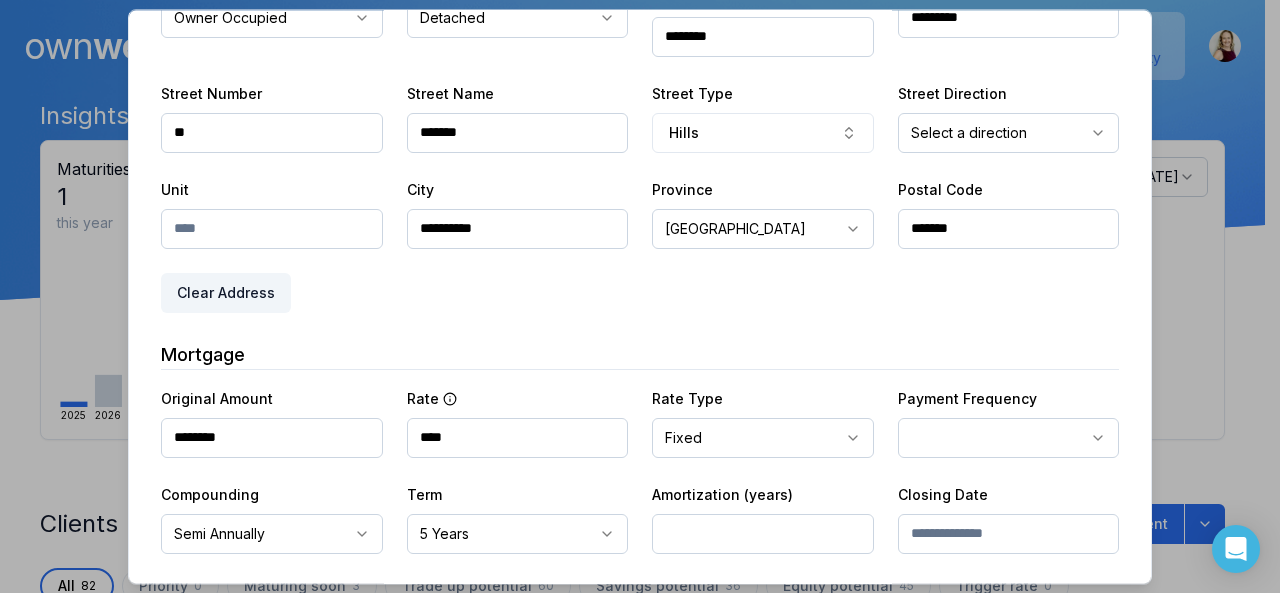 click at bounding box center (763, 534) 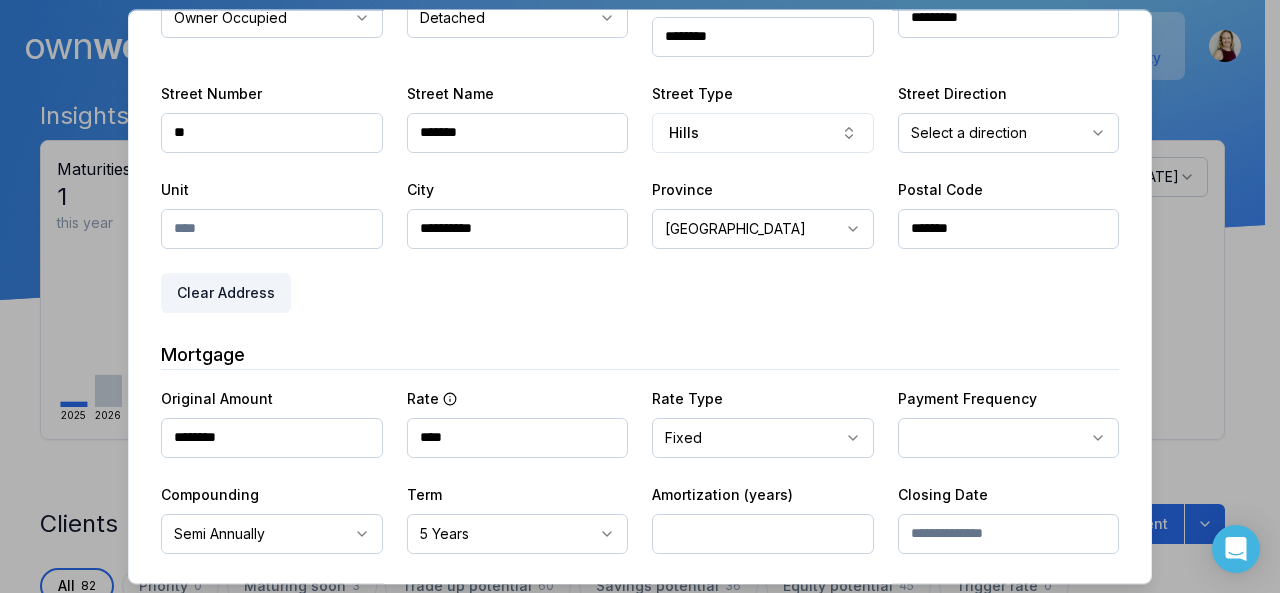 type on "**" 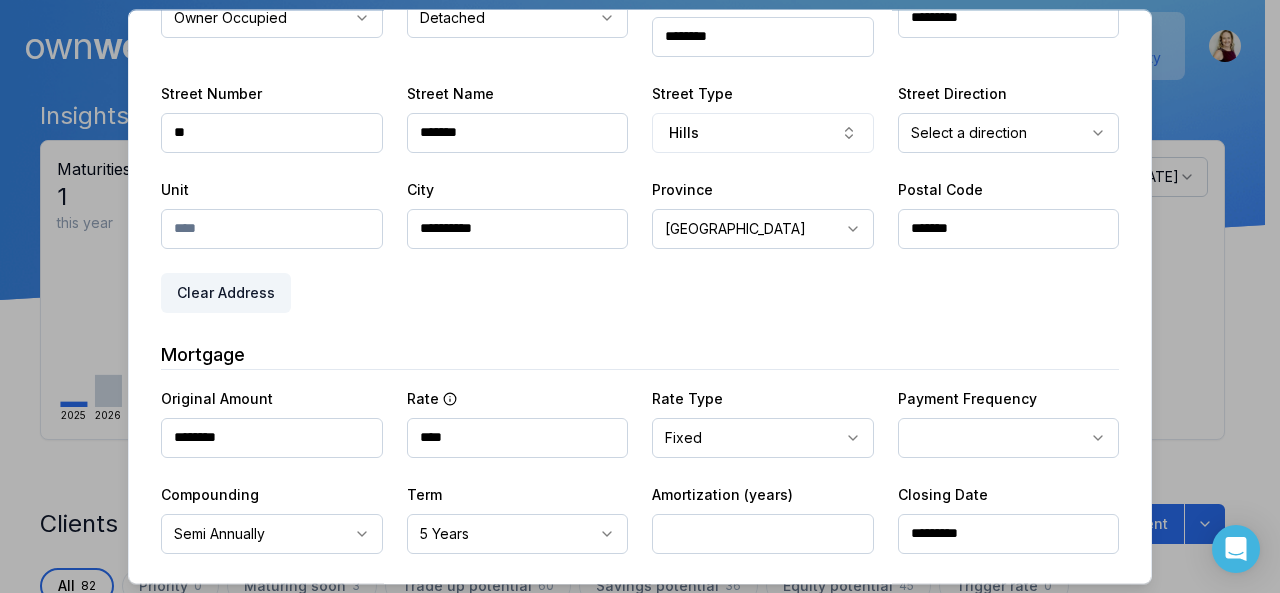 type on "*********" 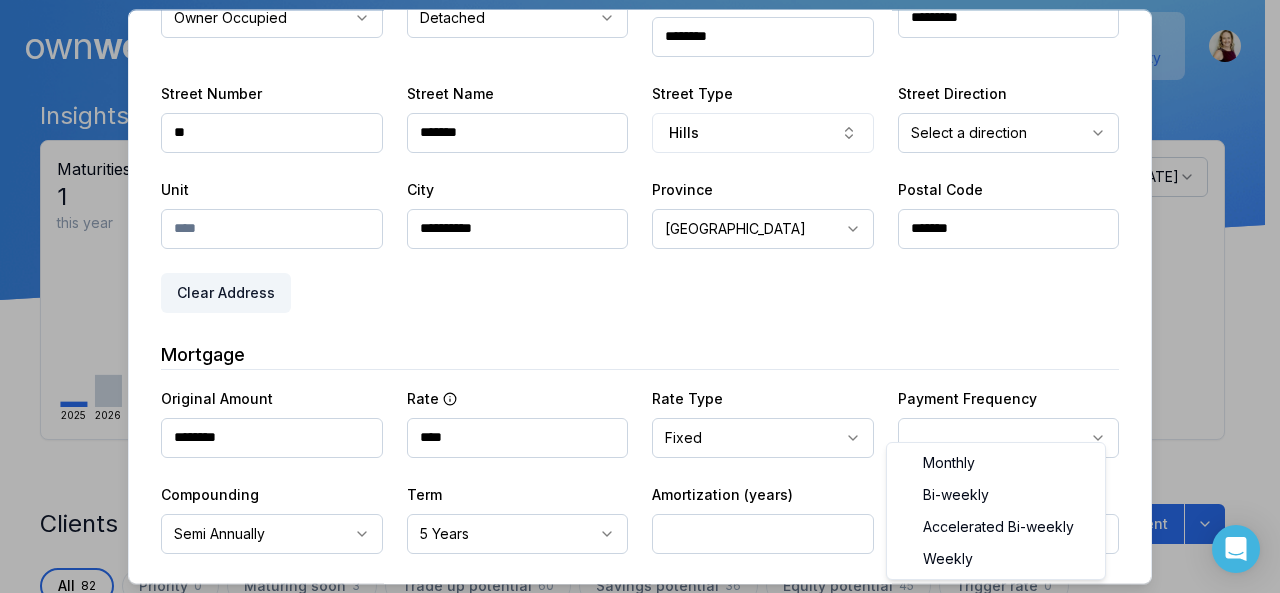 select on "*********" 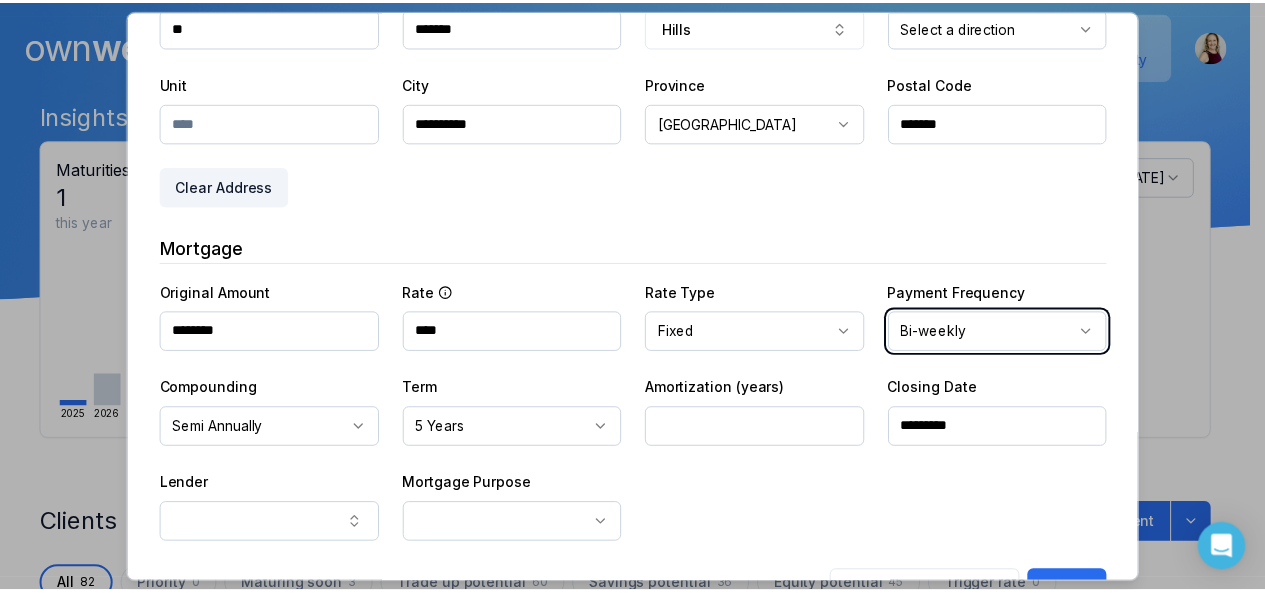 scroll, scrollTop: 644, scrollLeft: 0, axis: vertical 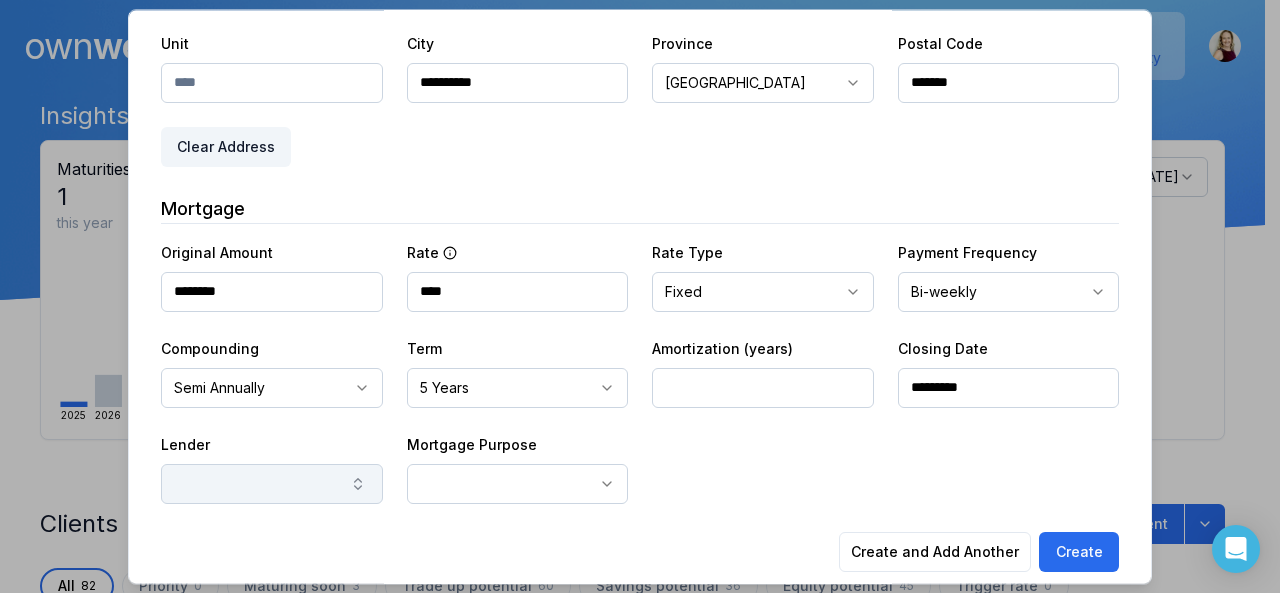 click at bounding box center [272, 484] 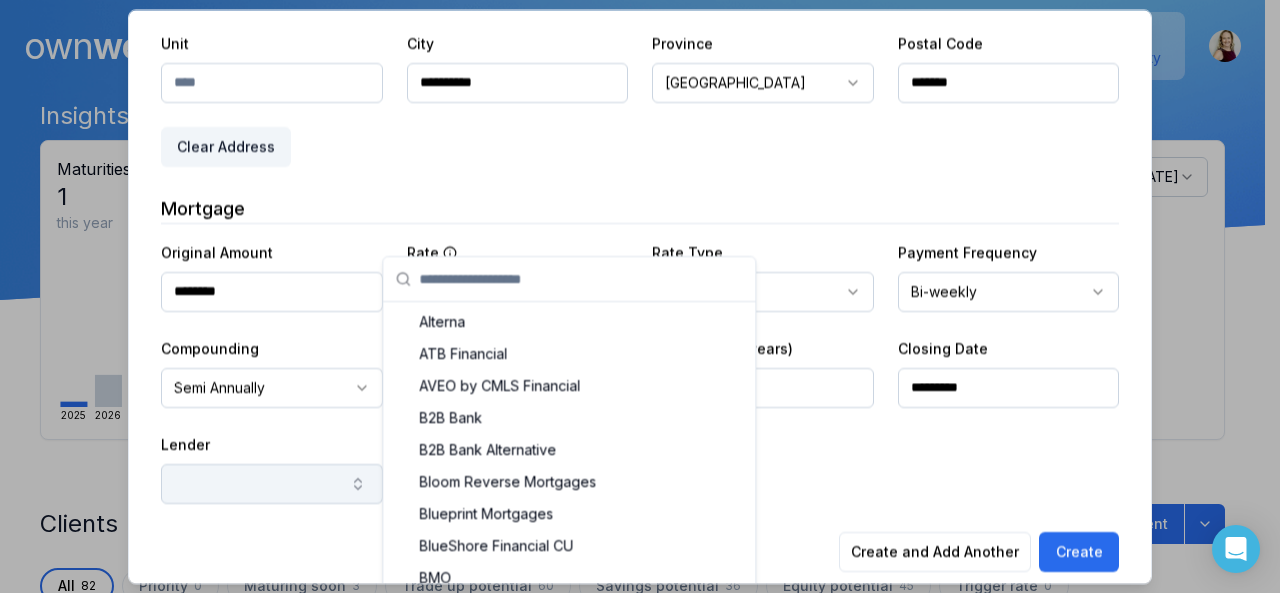 click at bounding box center (272, 484) 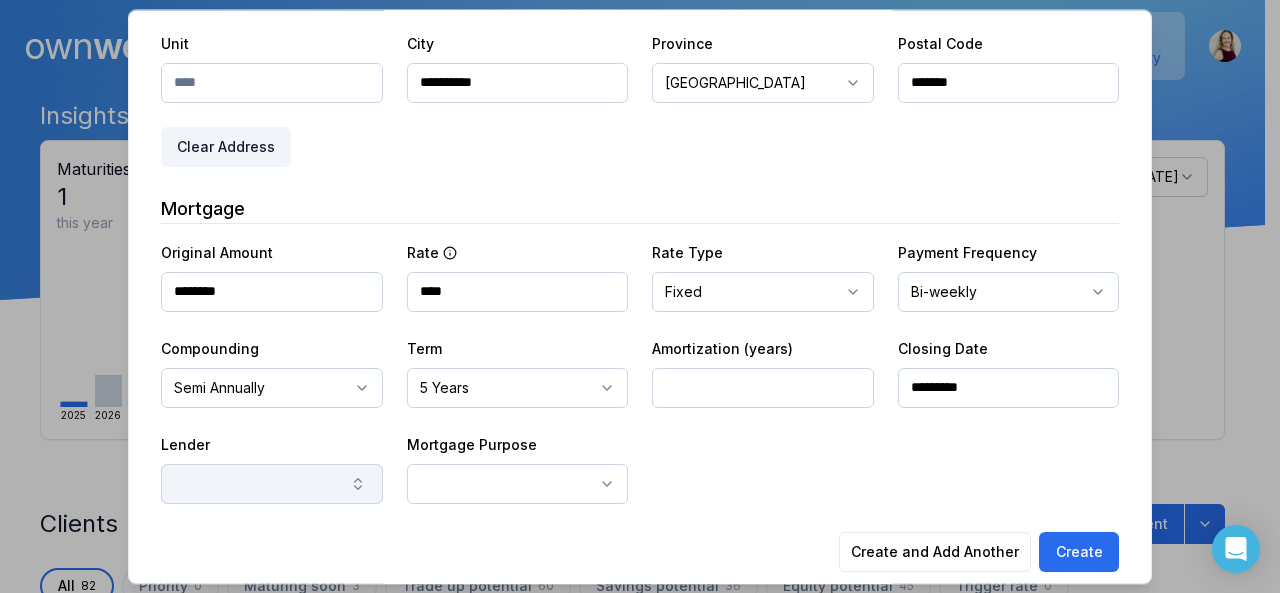 click at bounding box center [272, 484] 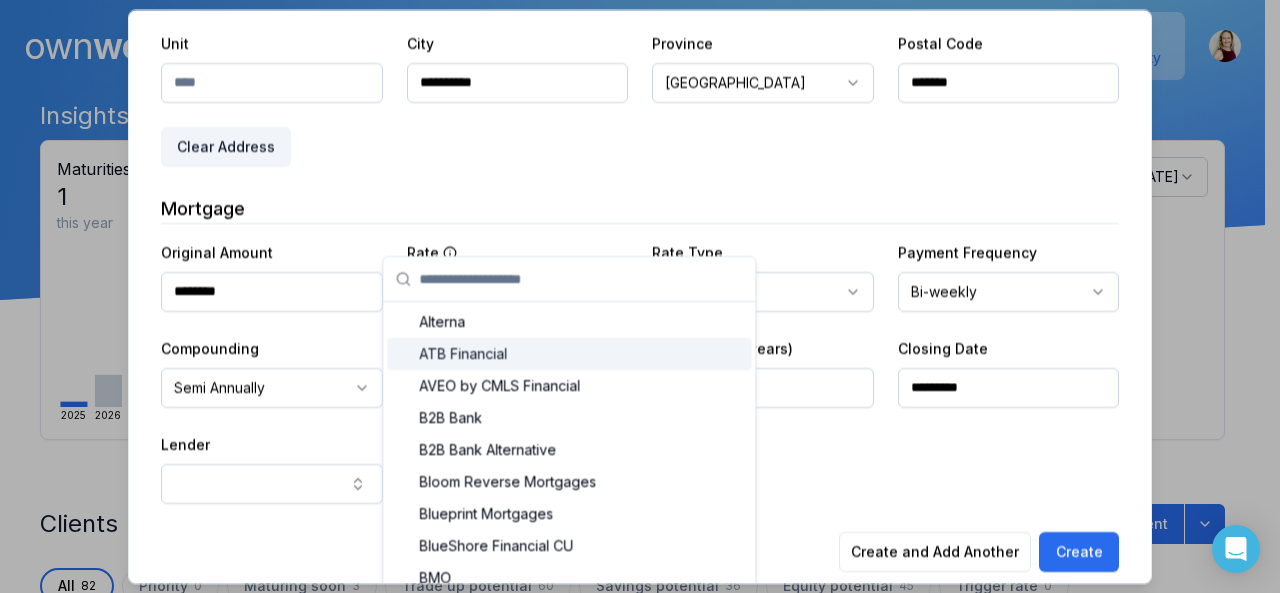 click on "ATB Financial" at bounding box center [569, 354] 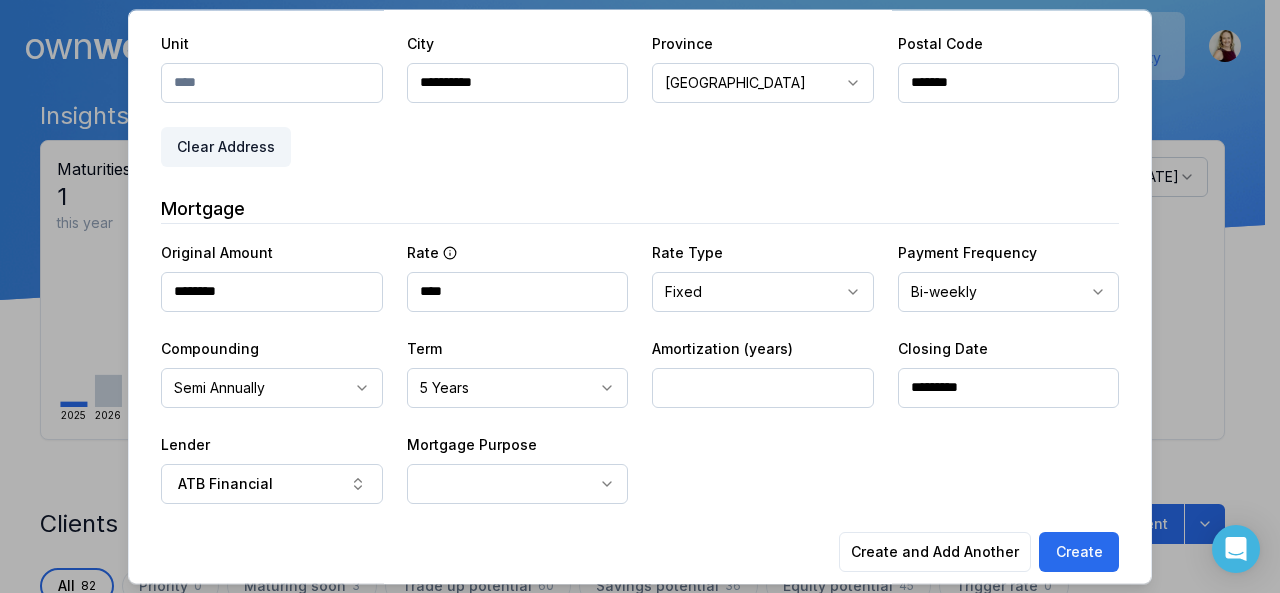 click on "Ownwell's platform is not optimized for mobile at this time.   For the best experience, please use a   desktop or laptop  to manage your account.   Note:  The   personalized homeownership reports   you generate for clients   are fully mobile-friendly   and can be easily viewed on any device. own well Dashboard Landing Page Adopt My Mortgage 82  of  100  clients used Purchase additional client capacity Insights Maturities by year 1 this year [DATE] 2026 2027 2028 2029 2030 Mortgages All active Average fixed rate 4.88% Average variable rate 4.44% 5% Average mortgage balance $318,810.12 Average LTV 89.50% Fixed   88 % Variable   12 % 5 years  84 % 3 years   16 % 1 year  0 % Digests Export [DATE] Sent 3 Open rate 100% 52% Click rate 33% -39% Next home value estimate update [DATE] Next digest delivery period [DATE] - [DATE] Clients Search... Bulk action   Import from  Finmo Add client All 82 Priority 0 Maturing soon 3 Trade up potential 60 Savings potential 36 Equity potential 45 Trigger rate 0" at bounding box center [632, 150] 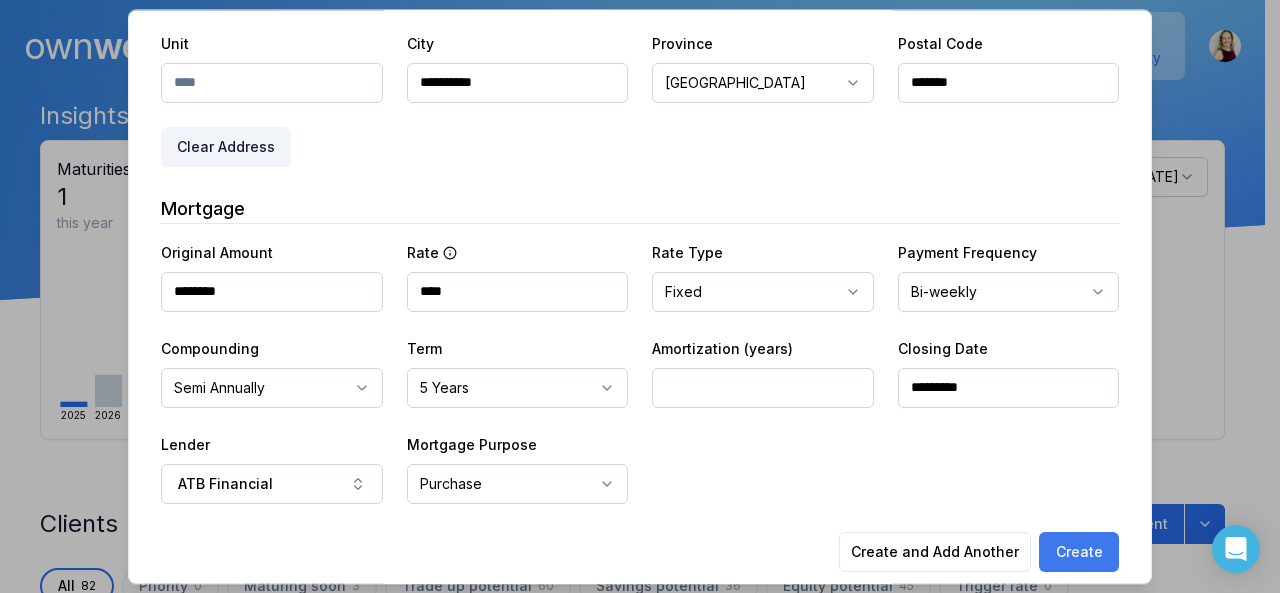 click on "Create" at bounding box center [1079, 552] 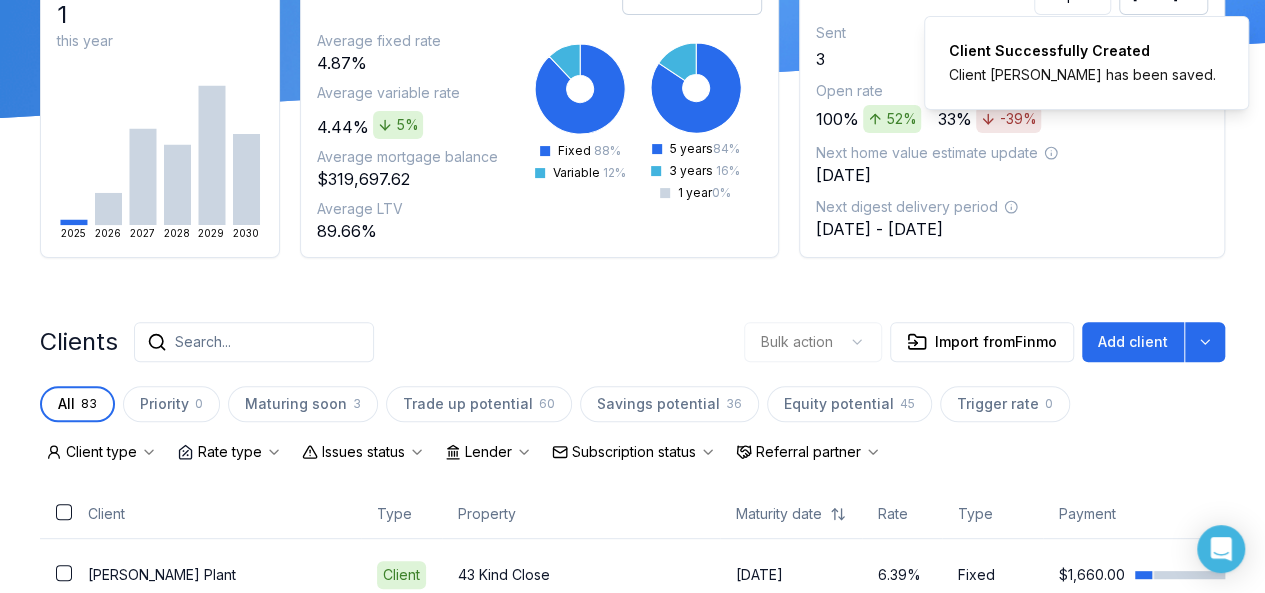 scroll, scrollTop: 207, scrollLeft: 0, axis: vertical 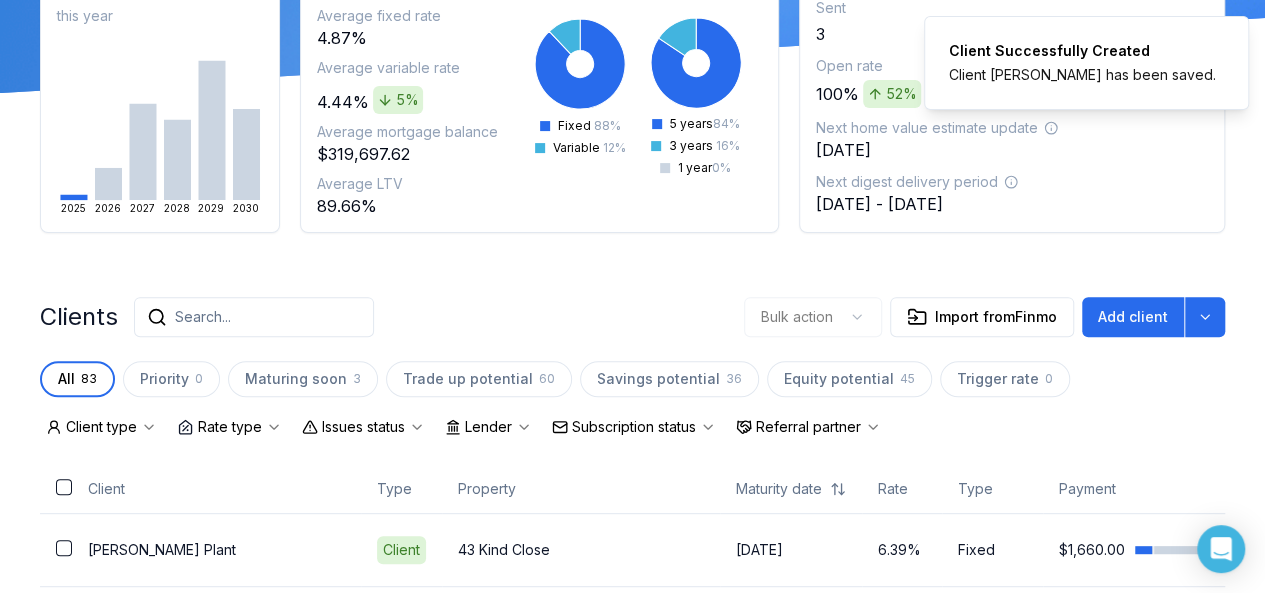 click on "Subscription status" at bounding box center (634, 427) 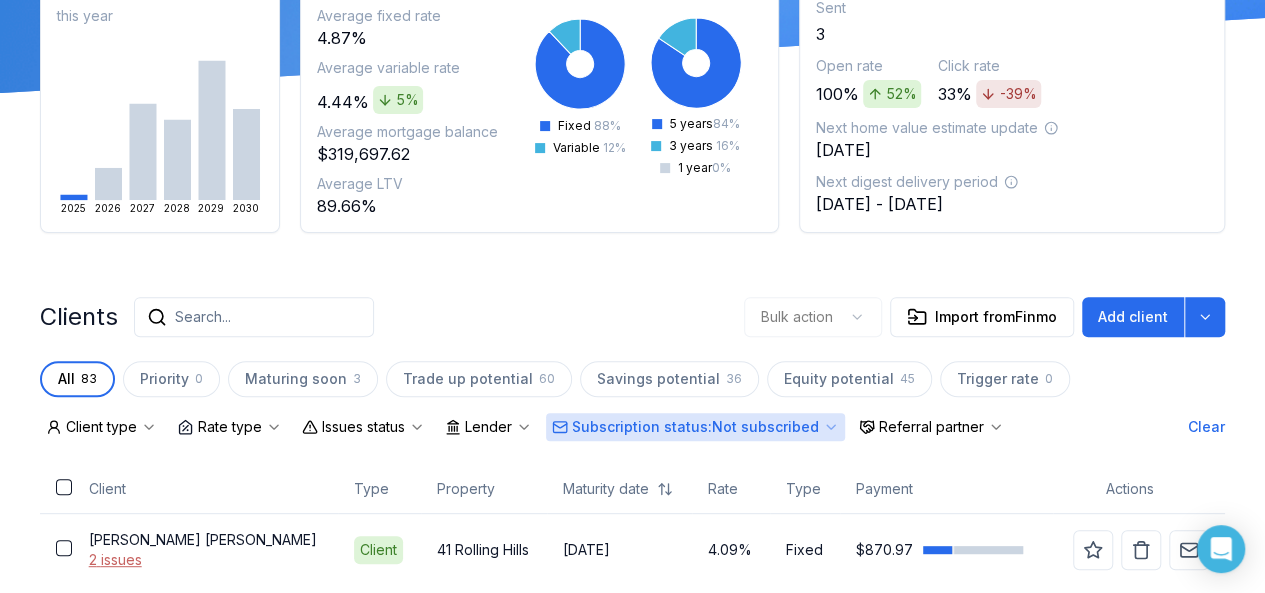 scroll, scrollTop: 275, scrollLeft: 0, axis: vertical 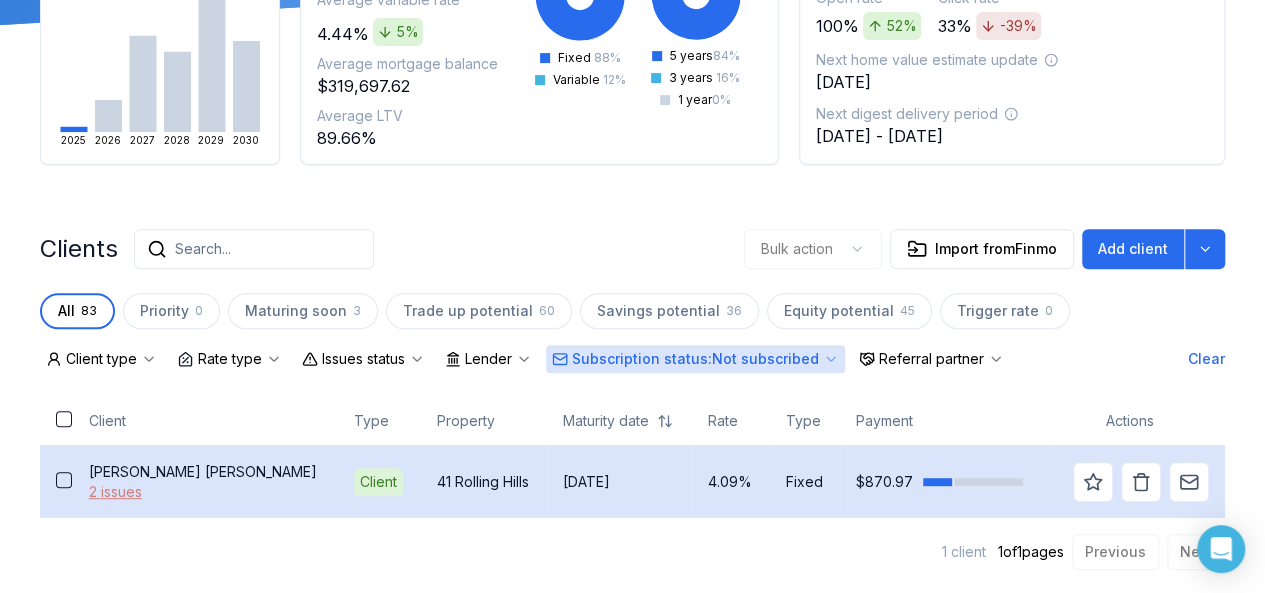 click on "2   issues" at bounding box center [205, 492] 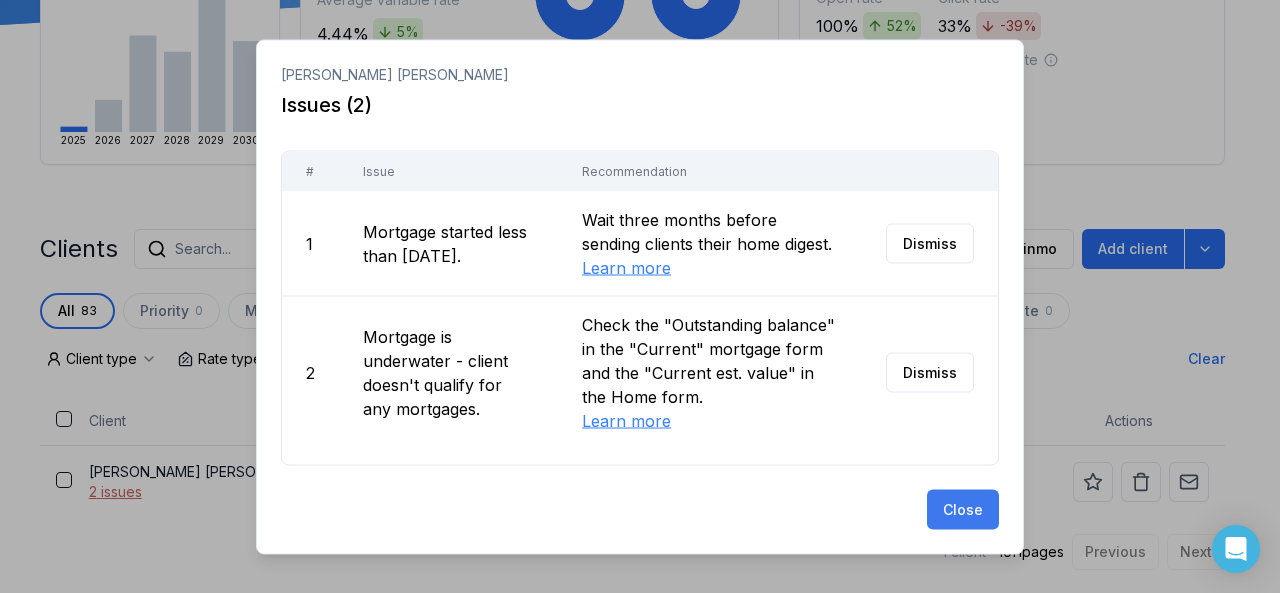 click on "Close" at bounding box center [963, 509] 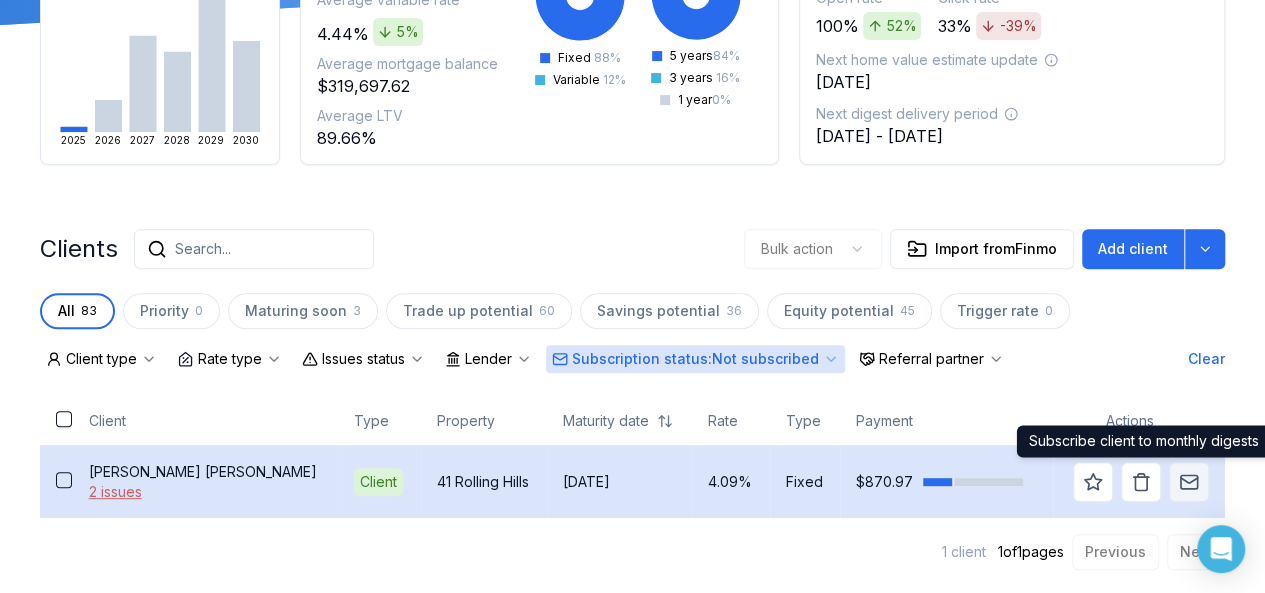 click 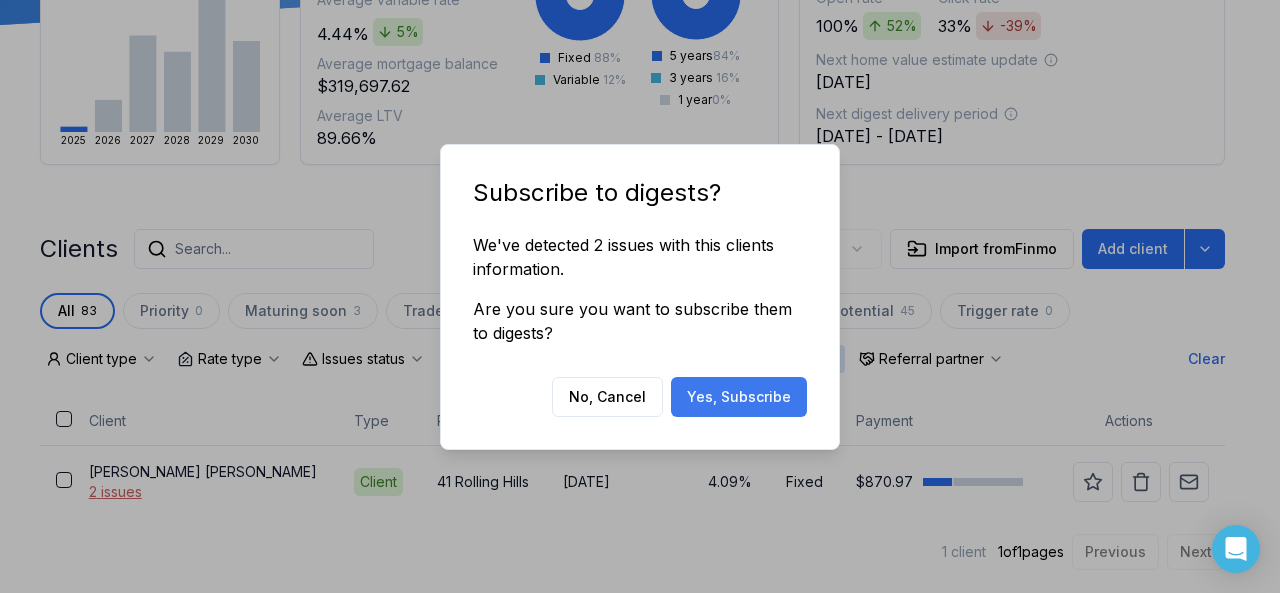 click on "Yes, Subscribe" at bounding box center (739, 397) 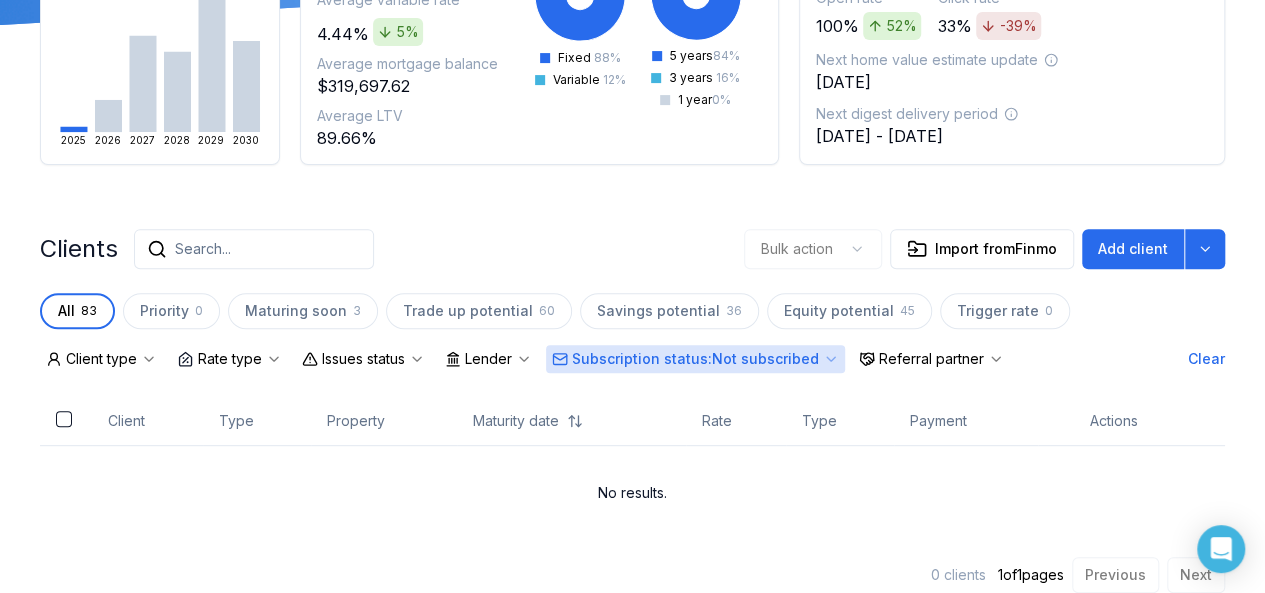 click on "Subscription status :  Not subscribed" at bounding box center (695, 359) 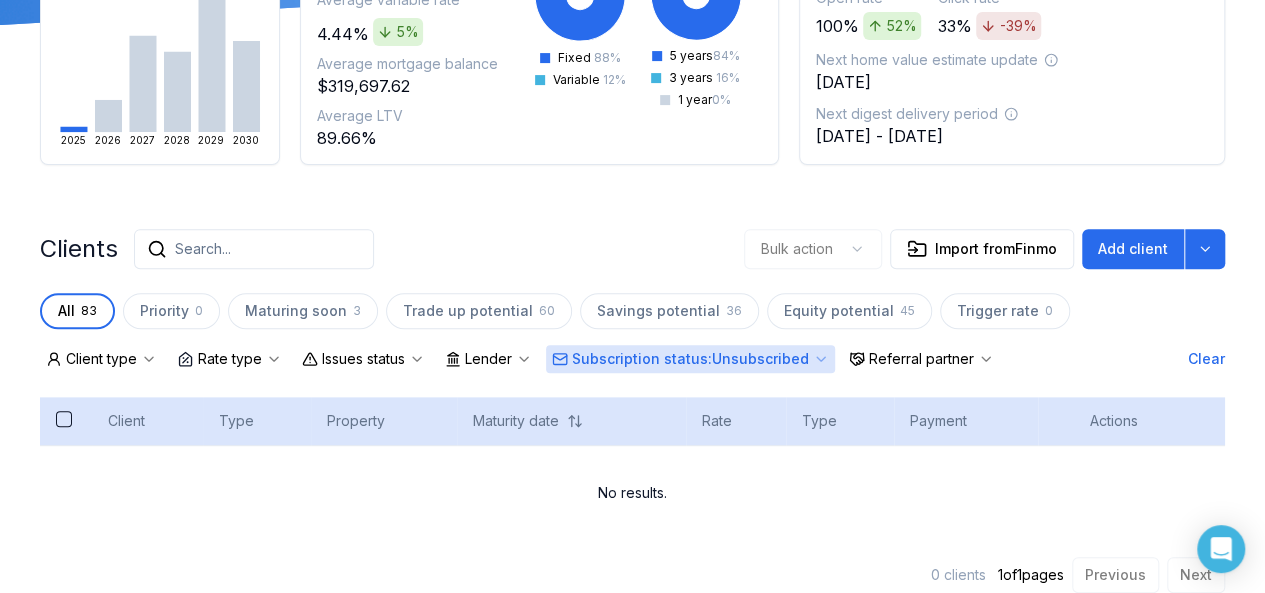scroll, scrollTop: 298, scrollLeft: 0, axis: vertical 